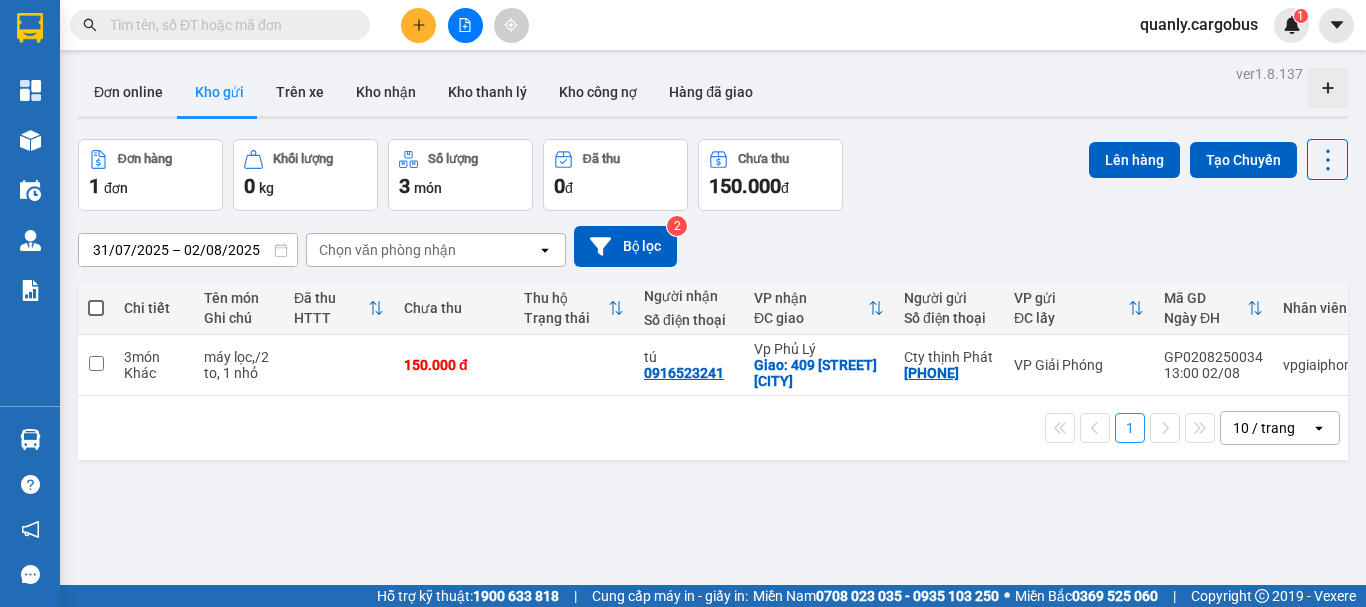 scroll, scrollTop: 0, scrollLeft: 0, axis: both 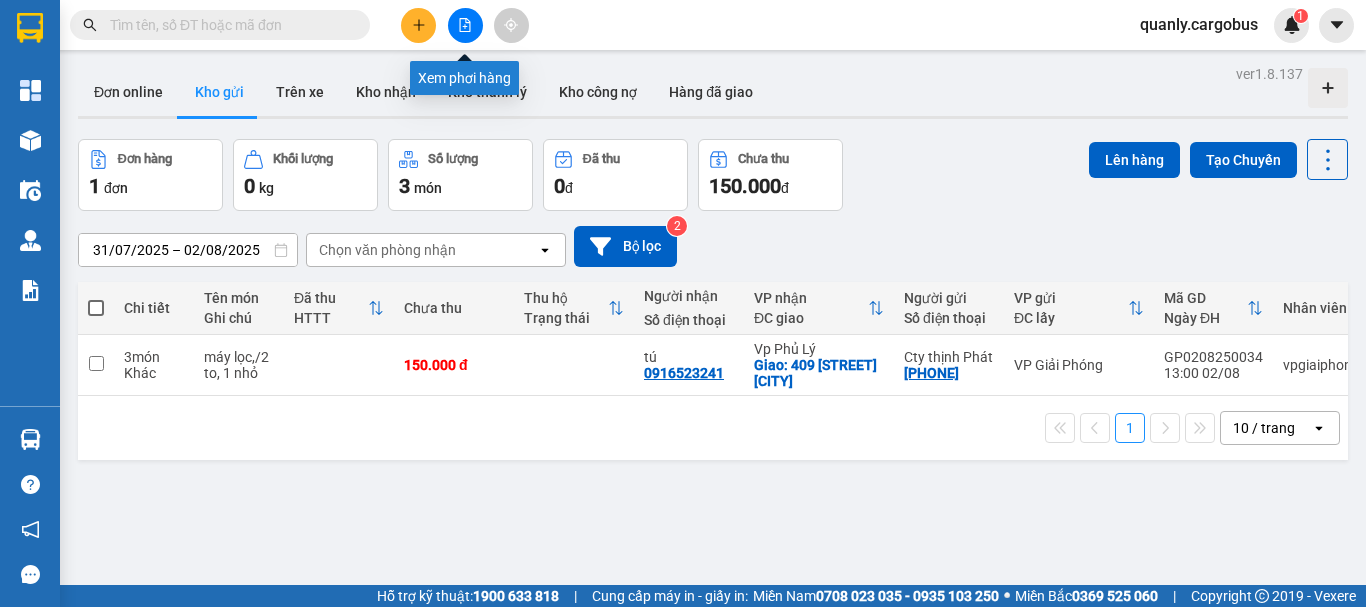 click 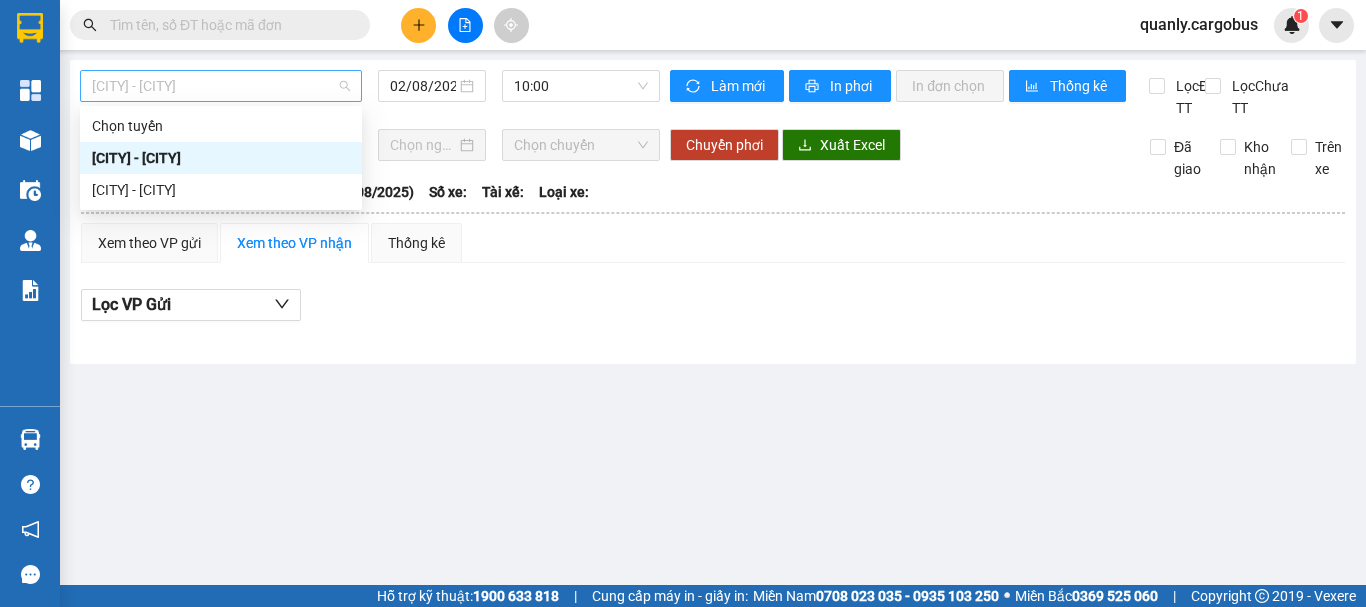 click on "[CITY] - [CITY]" at bounding box center [221, 86] 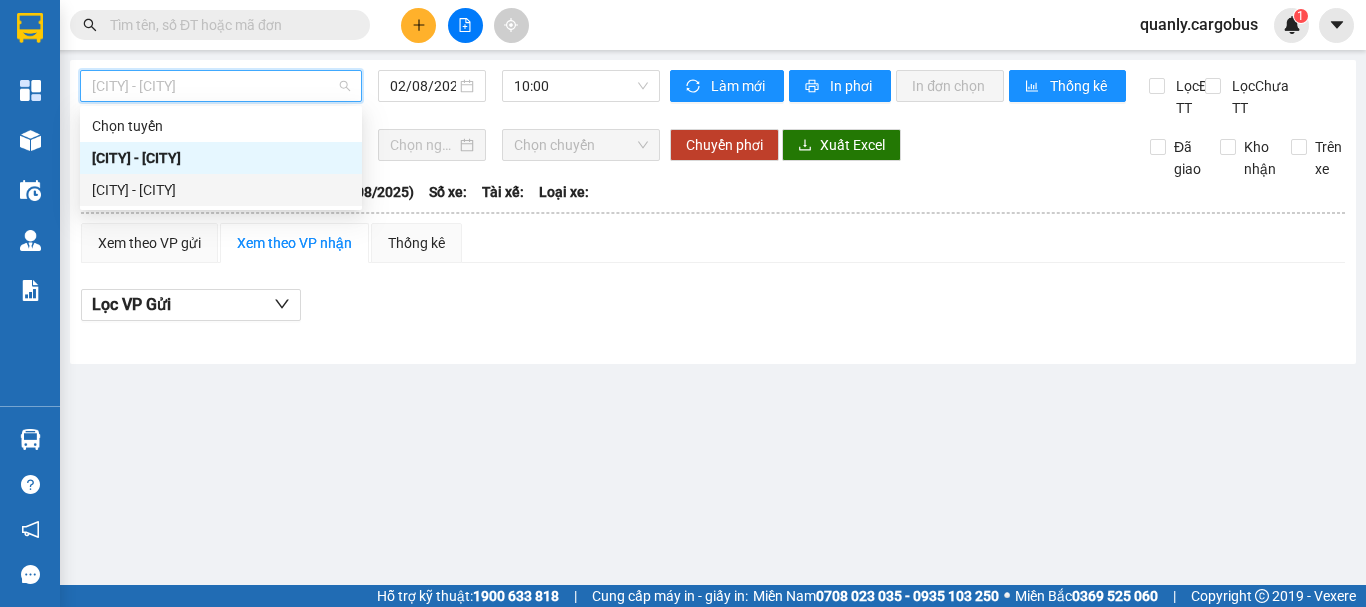 click on "[CITY] - [CITY]" at bounding box center (221, 190) 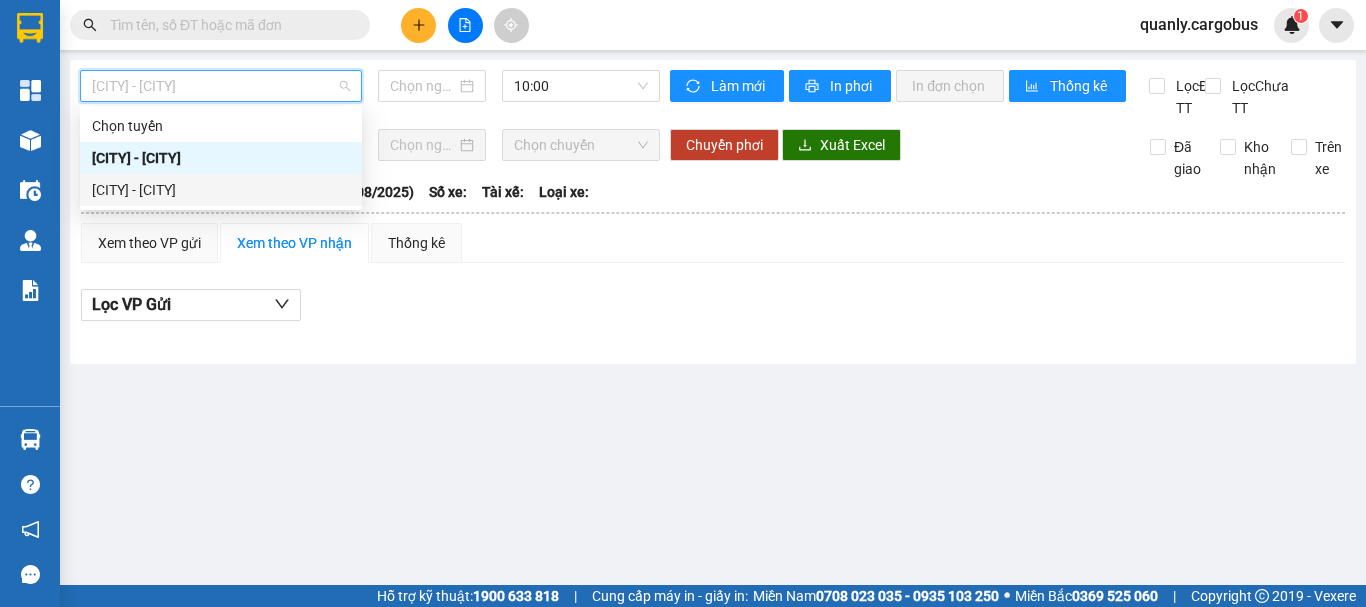 type on "02/08/2025" 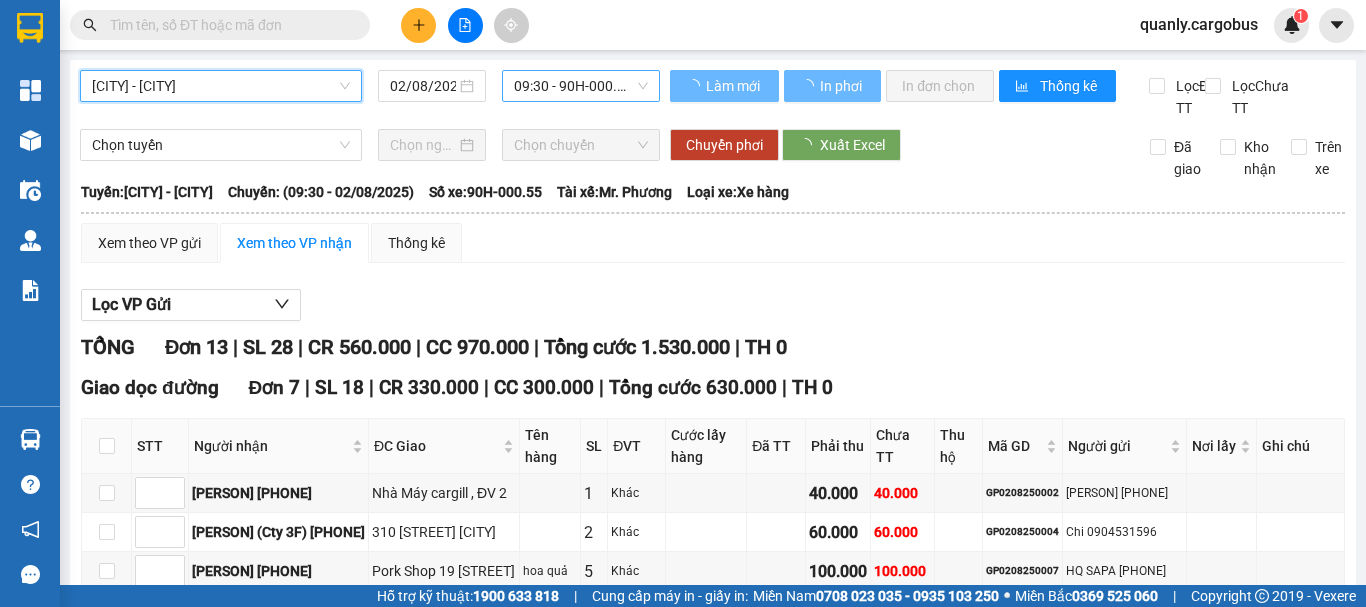 click on "09:30     - 90H-000.55" at bounding box center (581, 86) 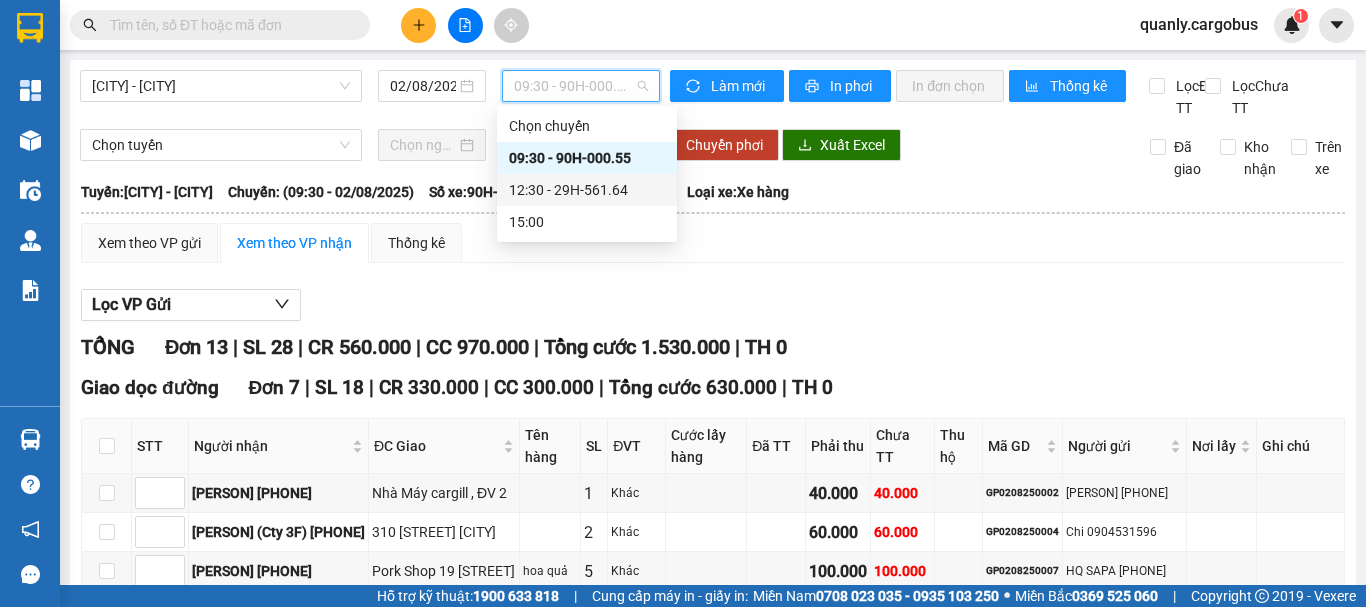 click on "12:30     - 29H-561.64" at bounding box center (587, 190) 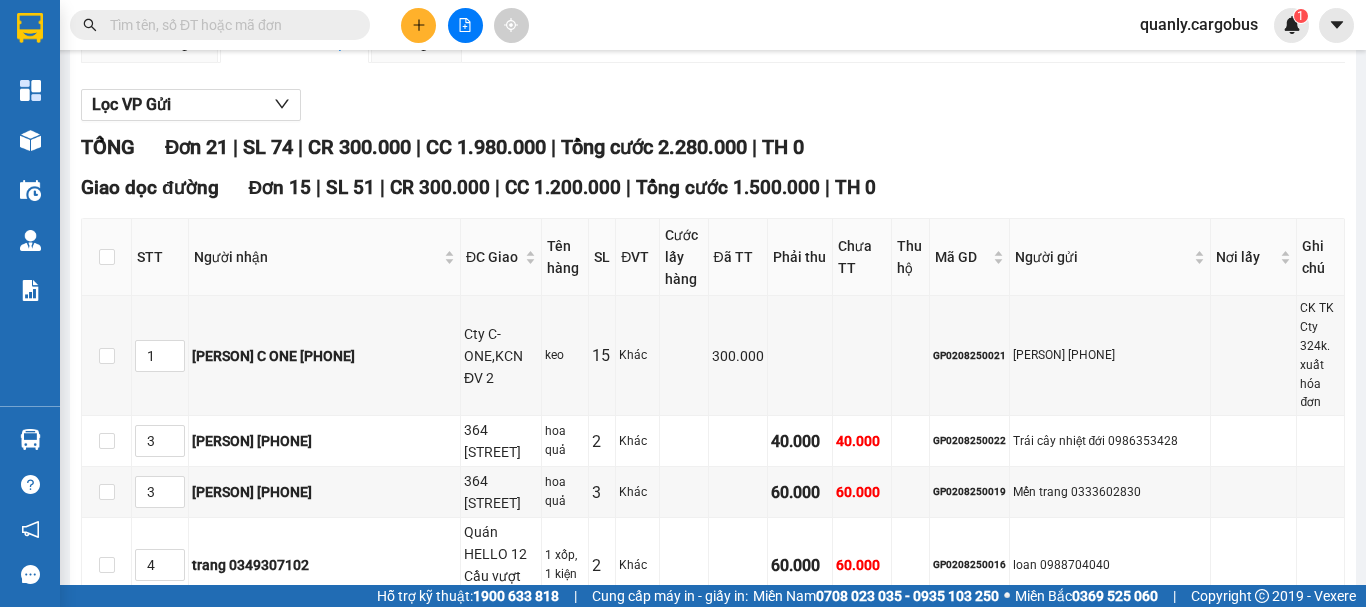 scroll, scrollTop: 100, scrollLeft: 0, axis: vertical 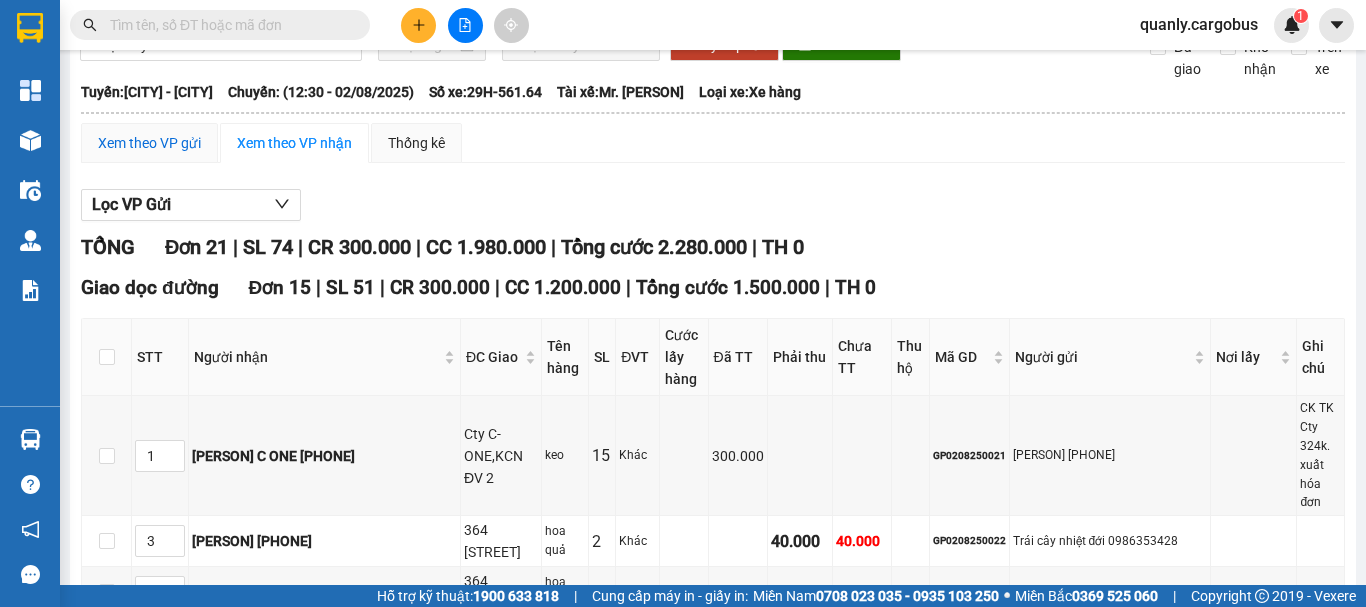click on "Xem theo VP gửi" at bounding box center (149, 143) 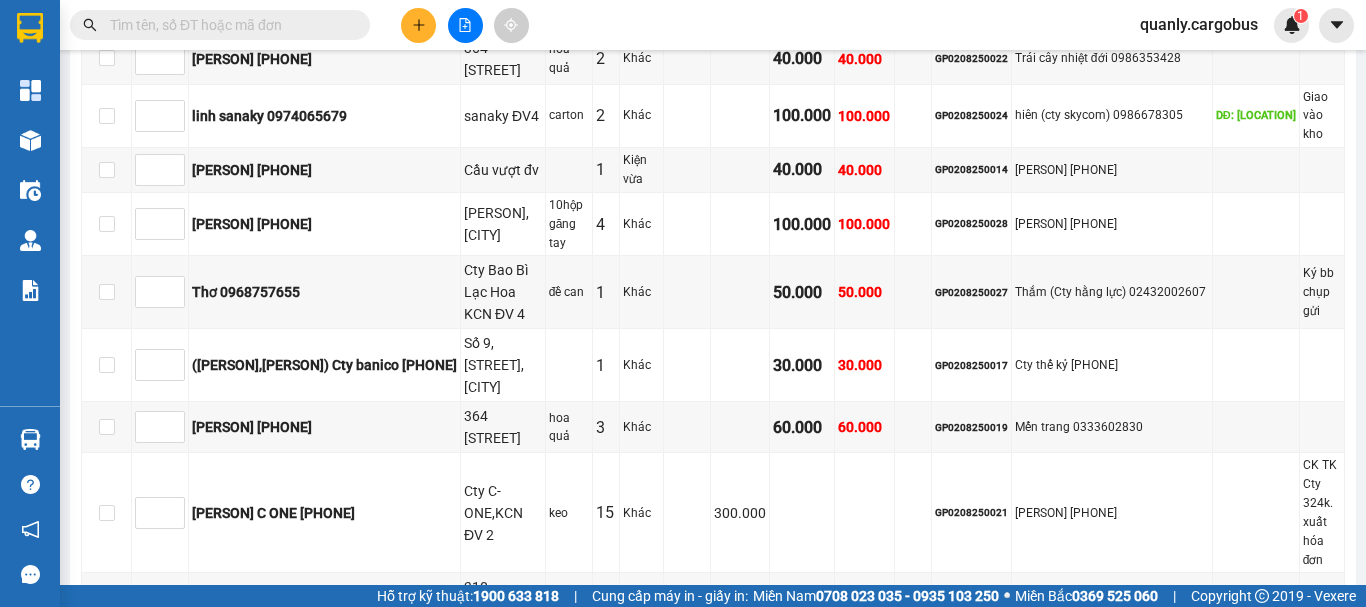 scroll, scrollTop: 949, scrollLeft: 0, axis: vertical 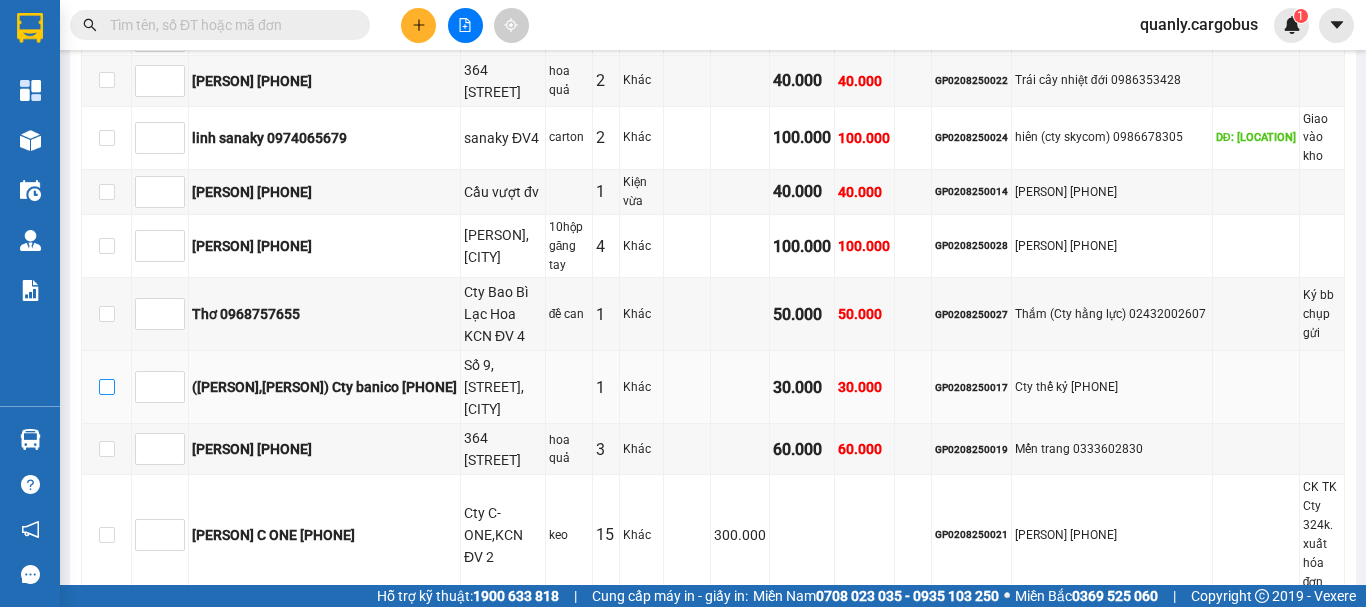 click at bounding box center [107, 387] 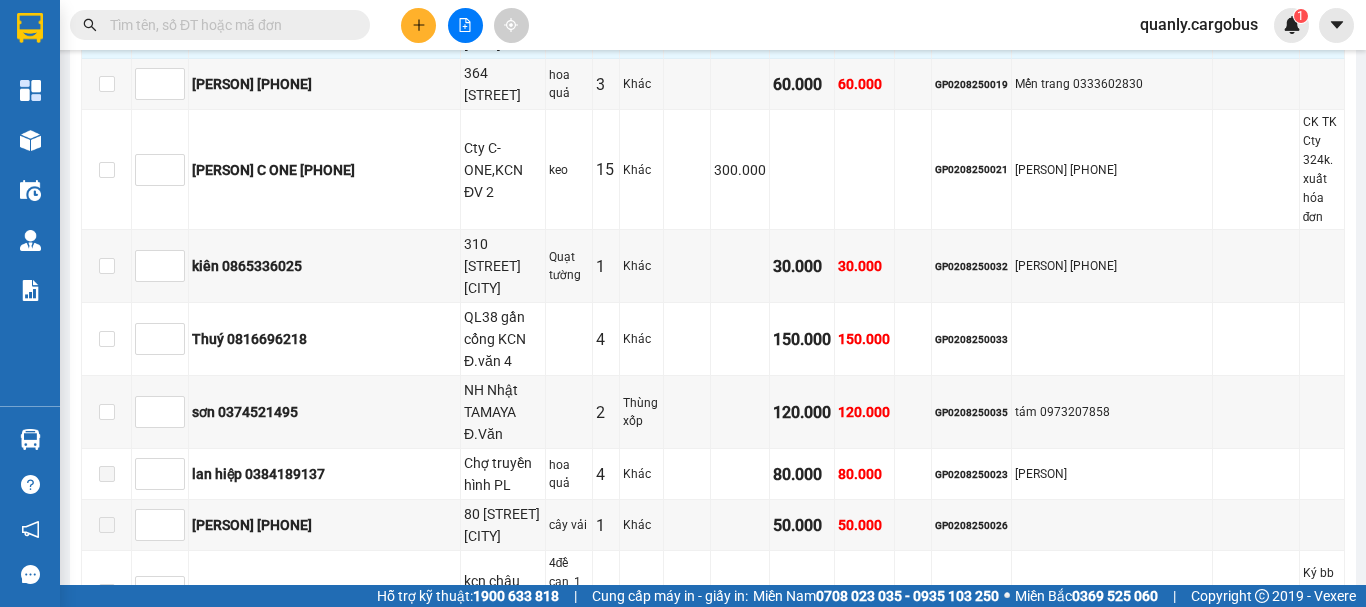 scroll, scrollTop: 1349, scrollLeft: 0, axis: vertical 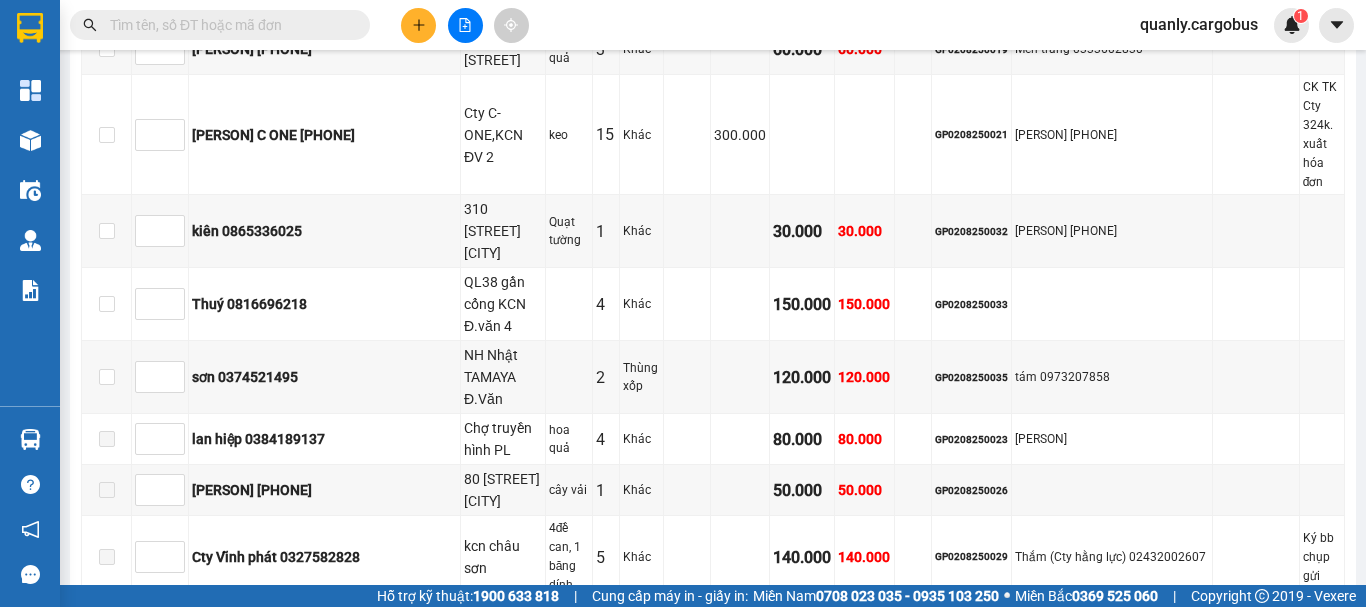 click on "Xuống kho gửi" at bounding box center (309, 849) 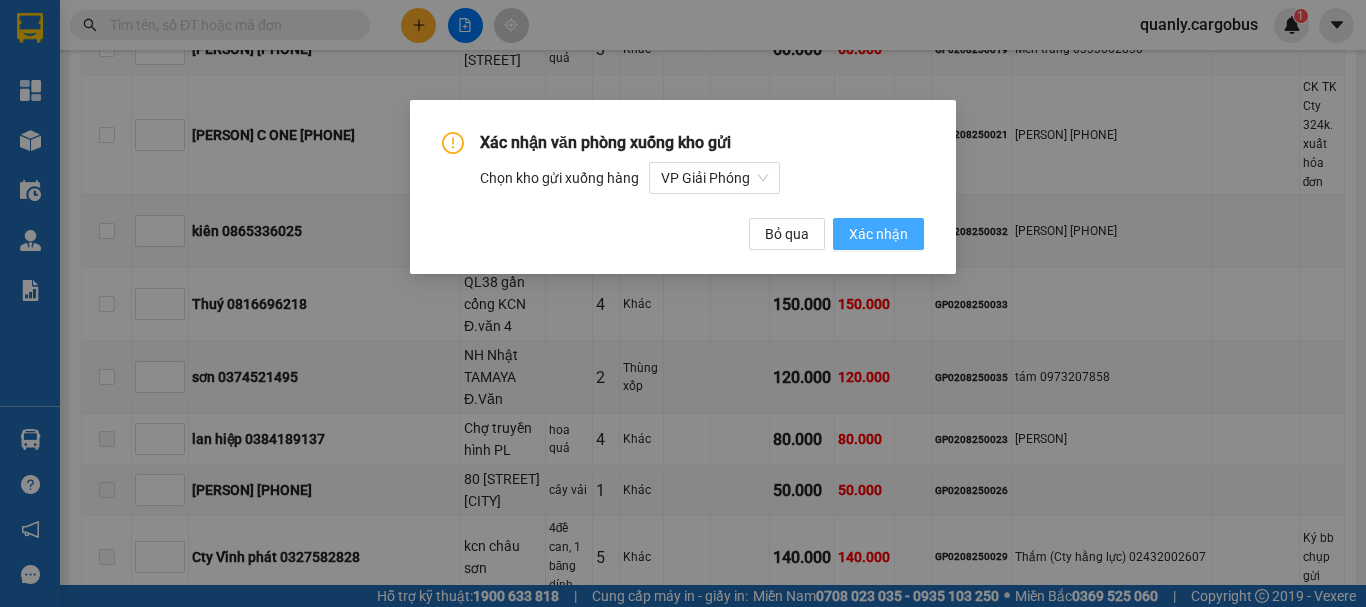 click on "Xác nhận" at bounding box center (878, 234) 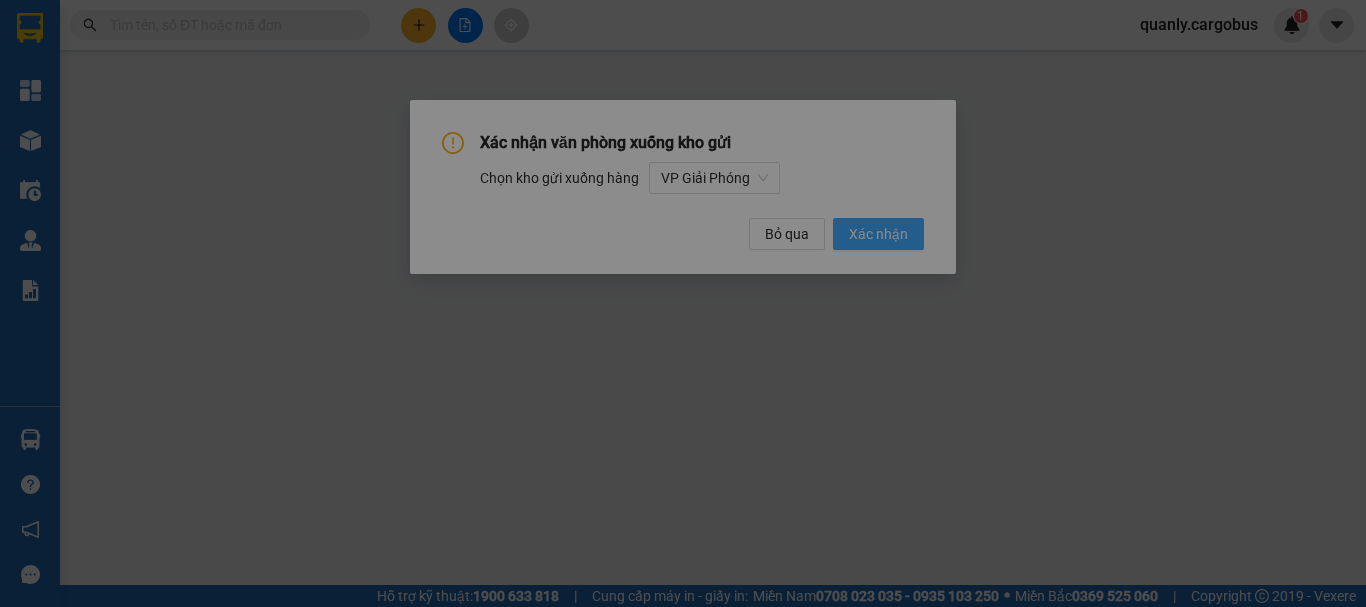 scroll, scrollTop: 0, scrollLeft: 0, axis: both 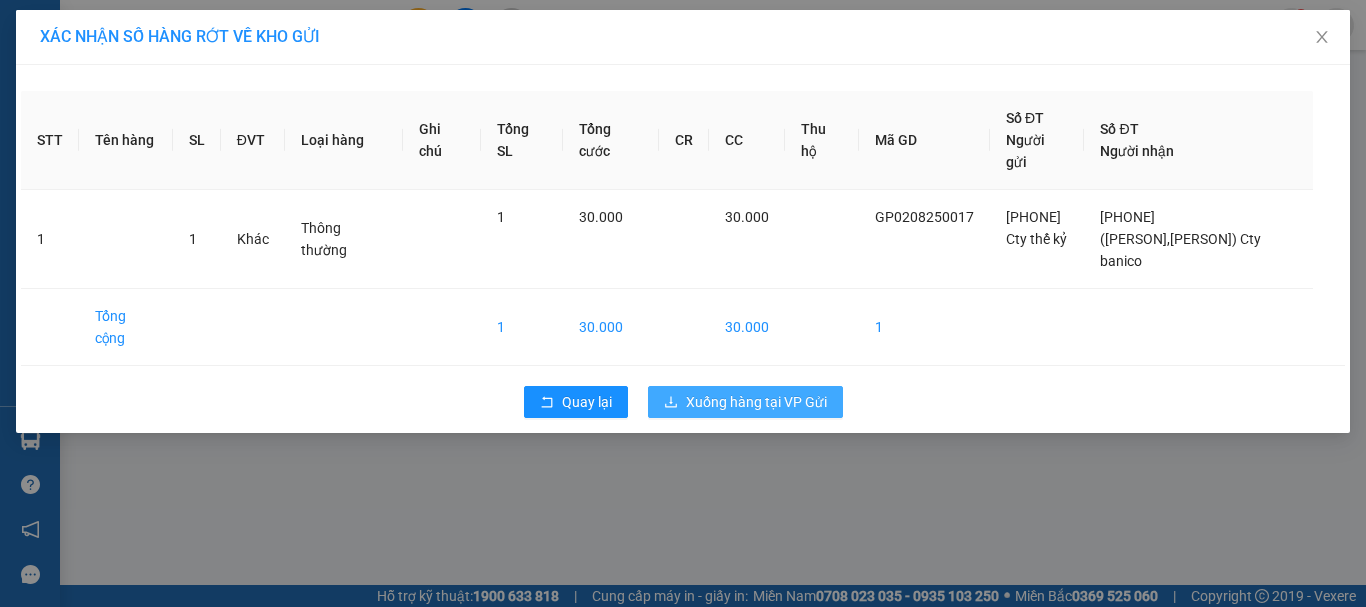 click on "Xuống hàng tại VP Gửi" at bounding box center (756, 402) 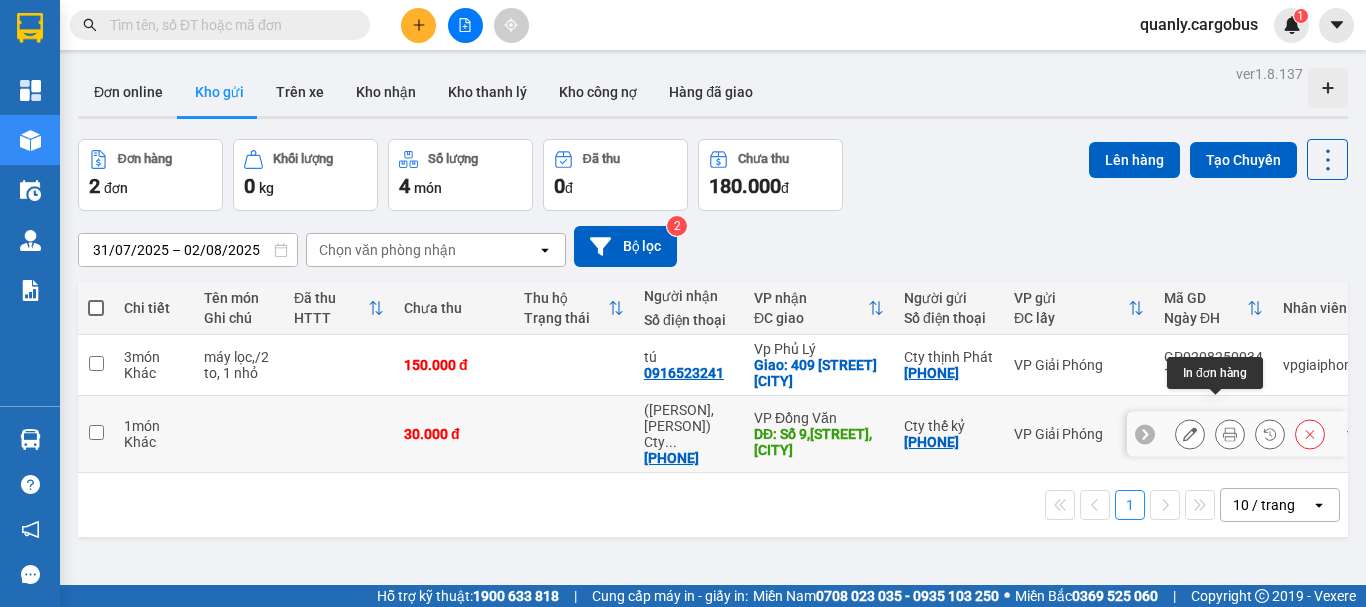 click 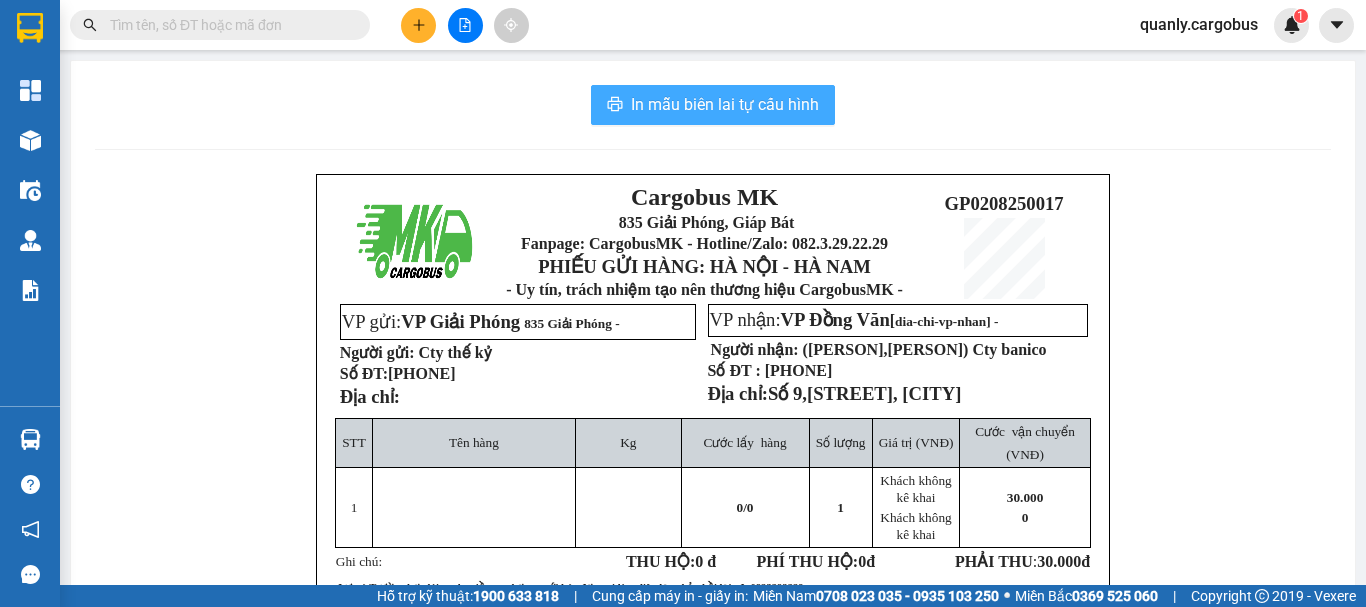 click on "In mẫu biên lai tự cấu hình" at bounding box center [725, 104] 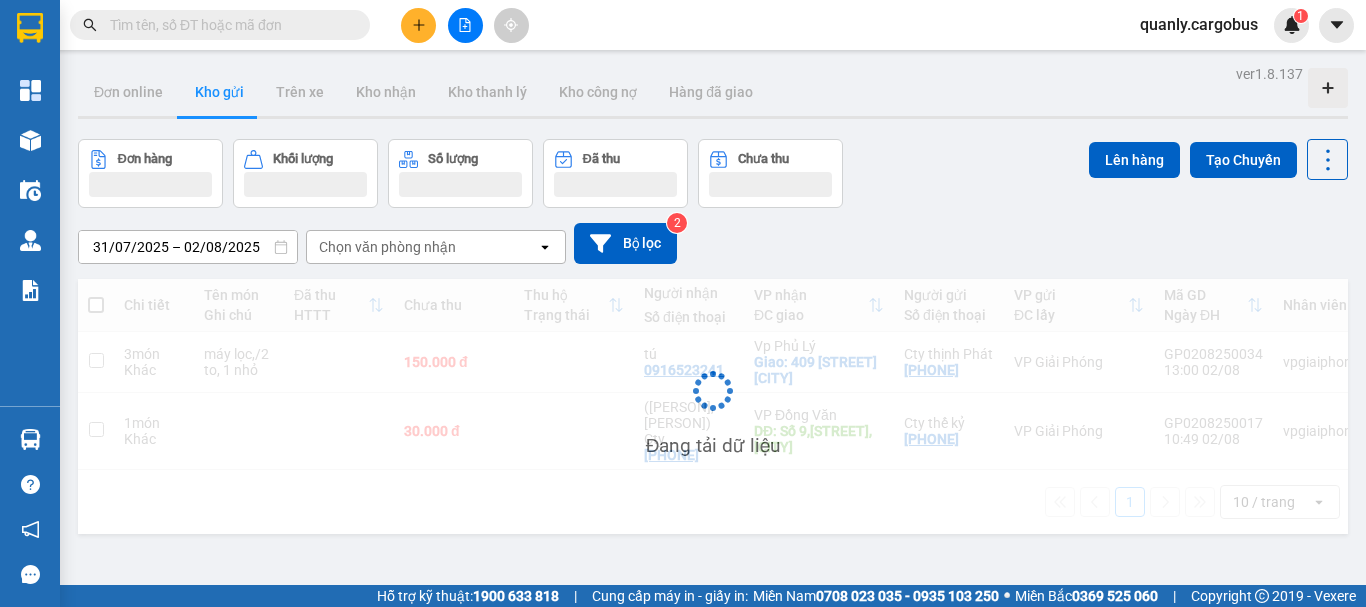 scroll, scrollTop: 0, scrollLeft: 0, axis: both 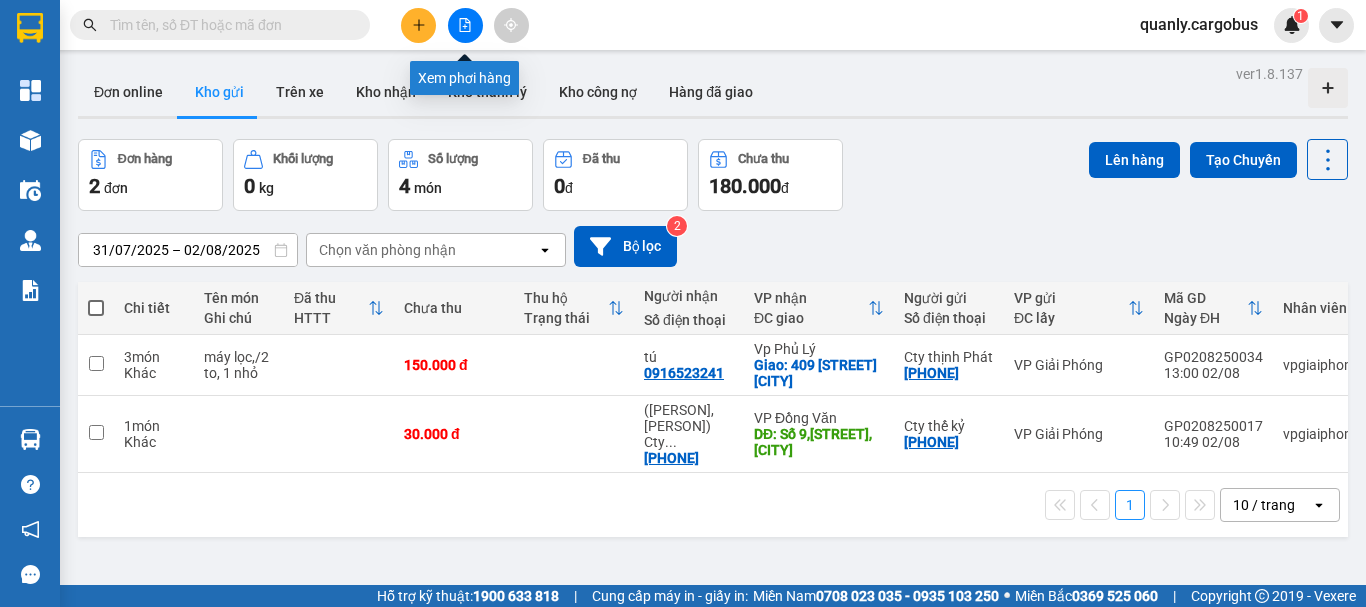 click 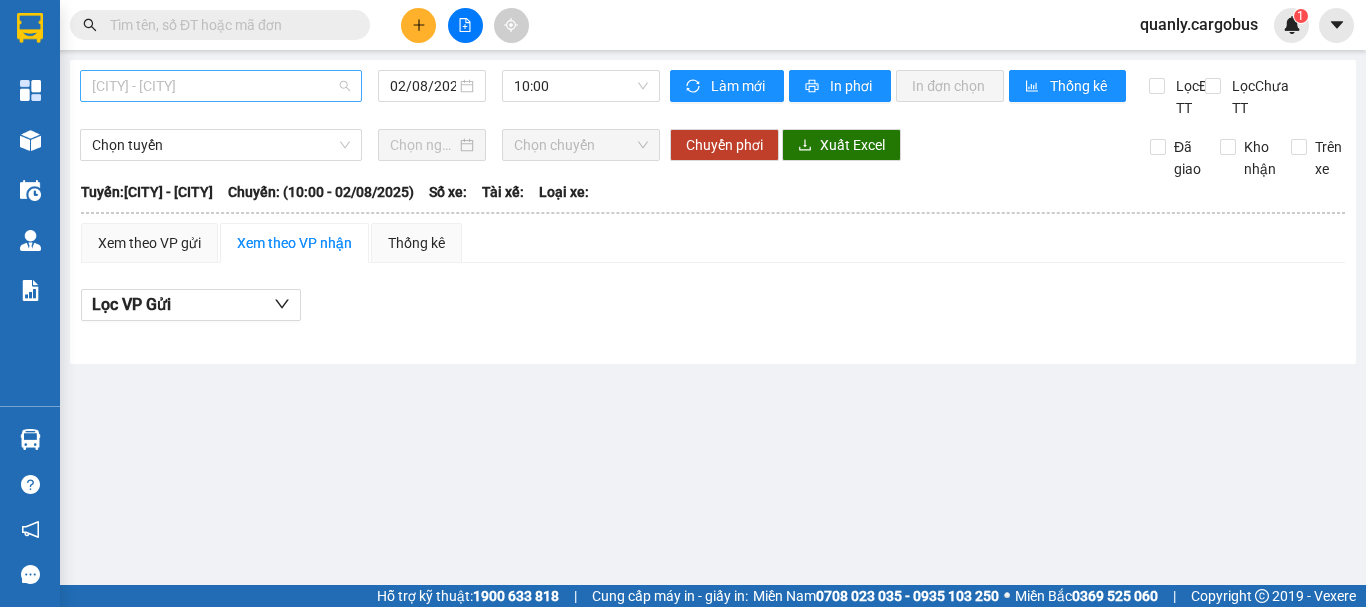 click on "[CITY] - [CITY]" at bounding box center (221, 86) 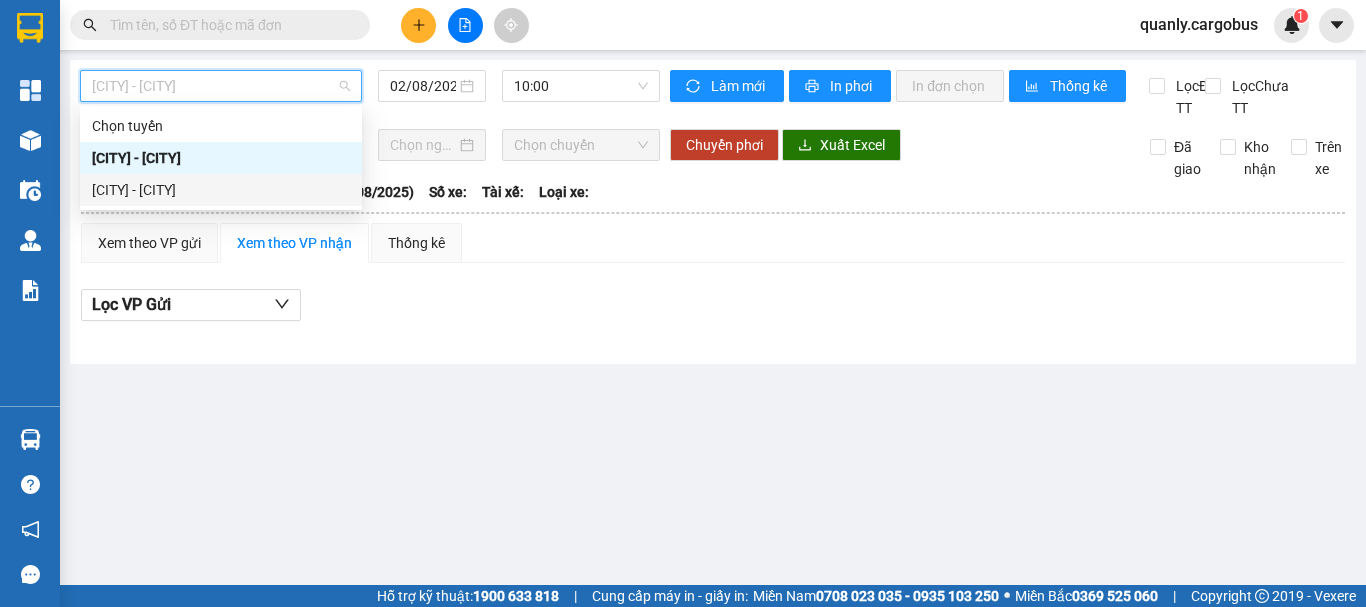 click on "[CITY] - [CITY]" at bounding box center (221, 190) 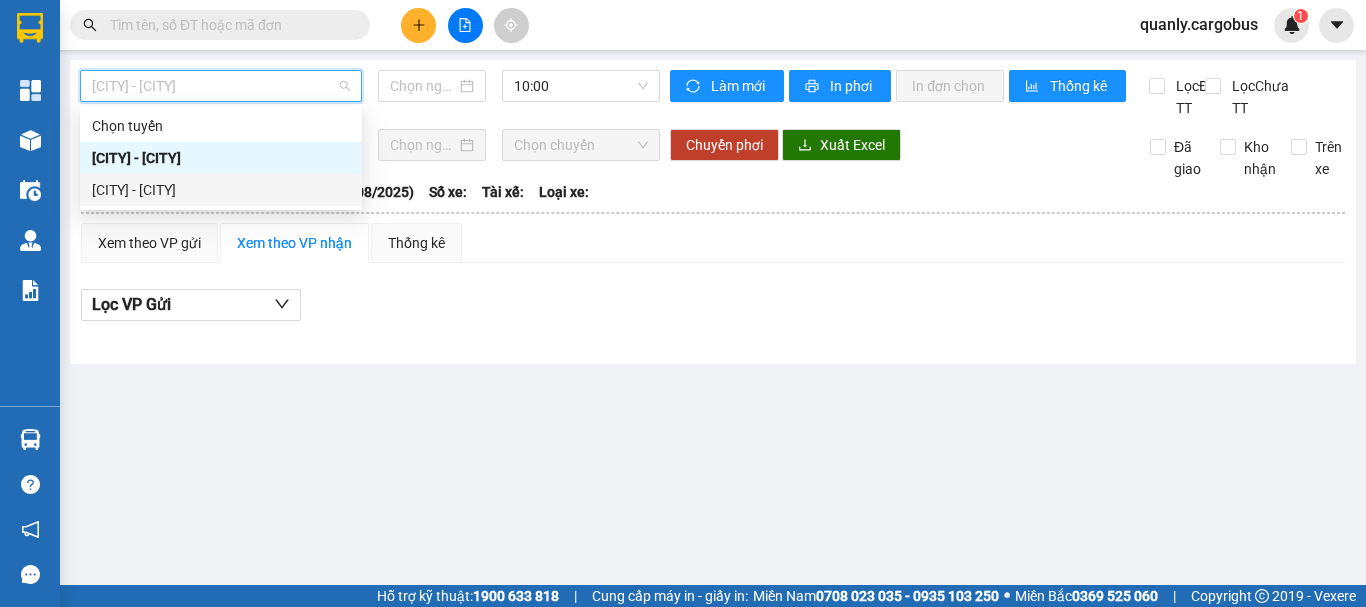 type on "02/08/2025" 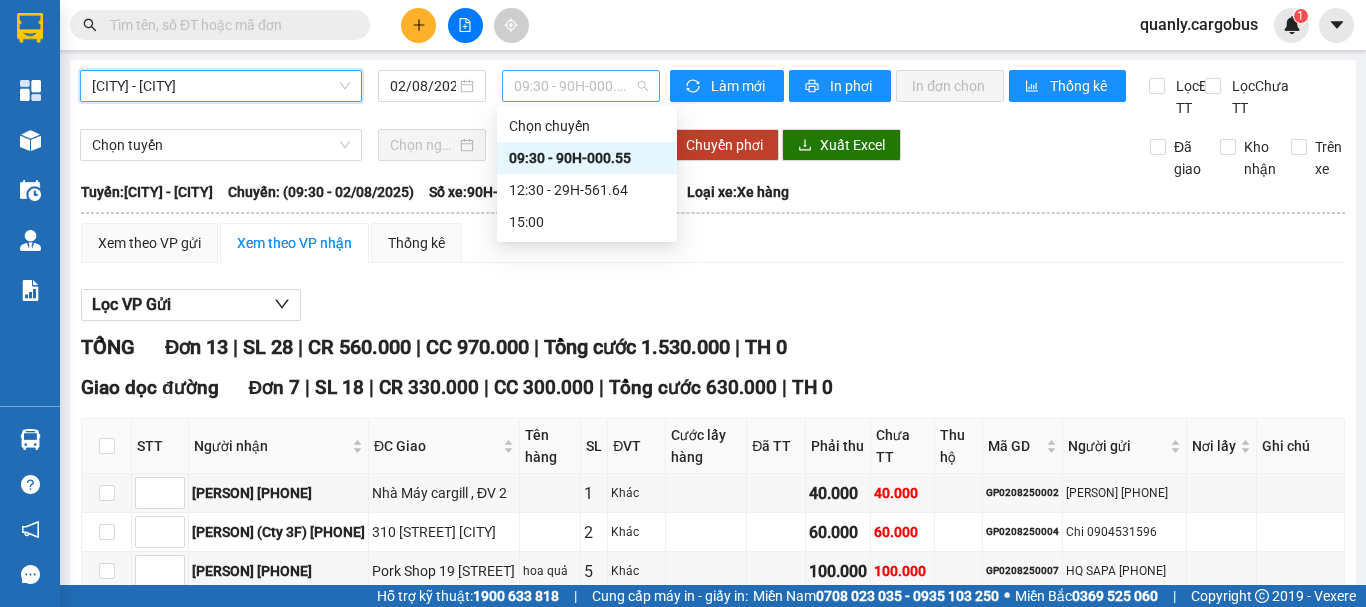 click on "09:30     - 90H-000.55" at bounding box center [581, 86] 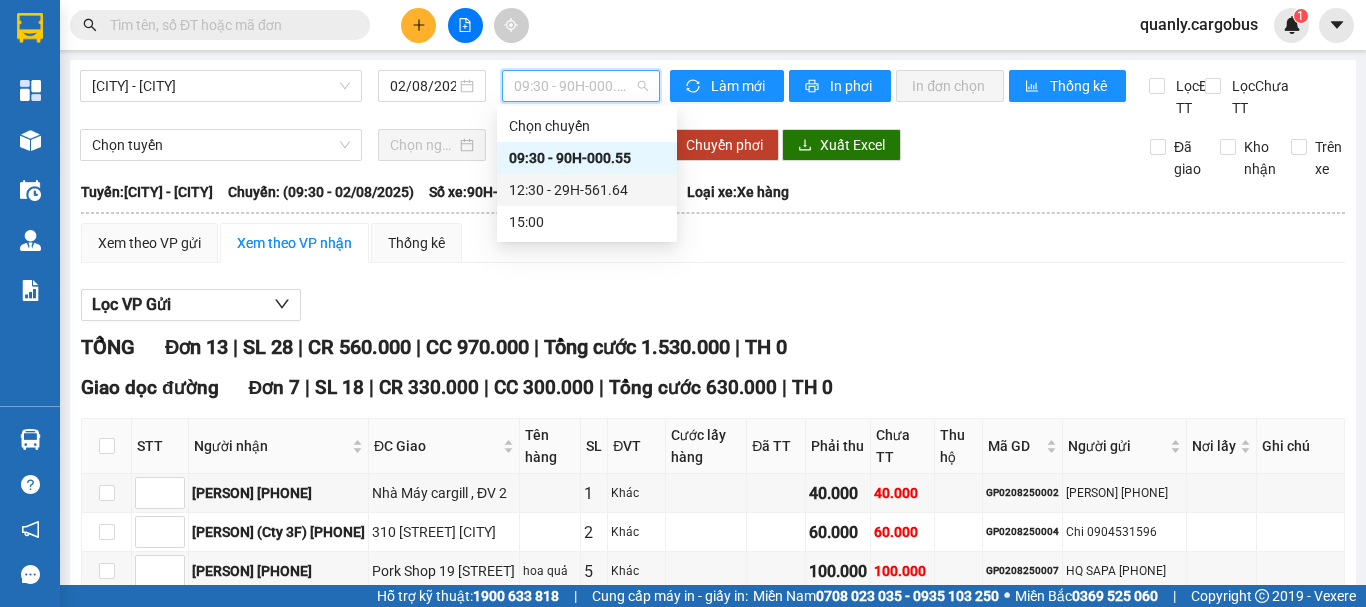 click on "12:30     - 29H-561.64" at bounding box center [587, 190] 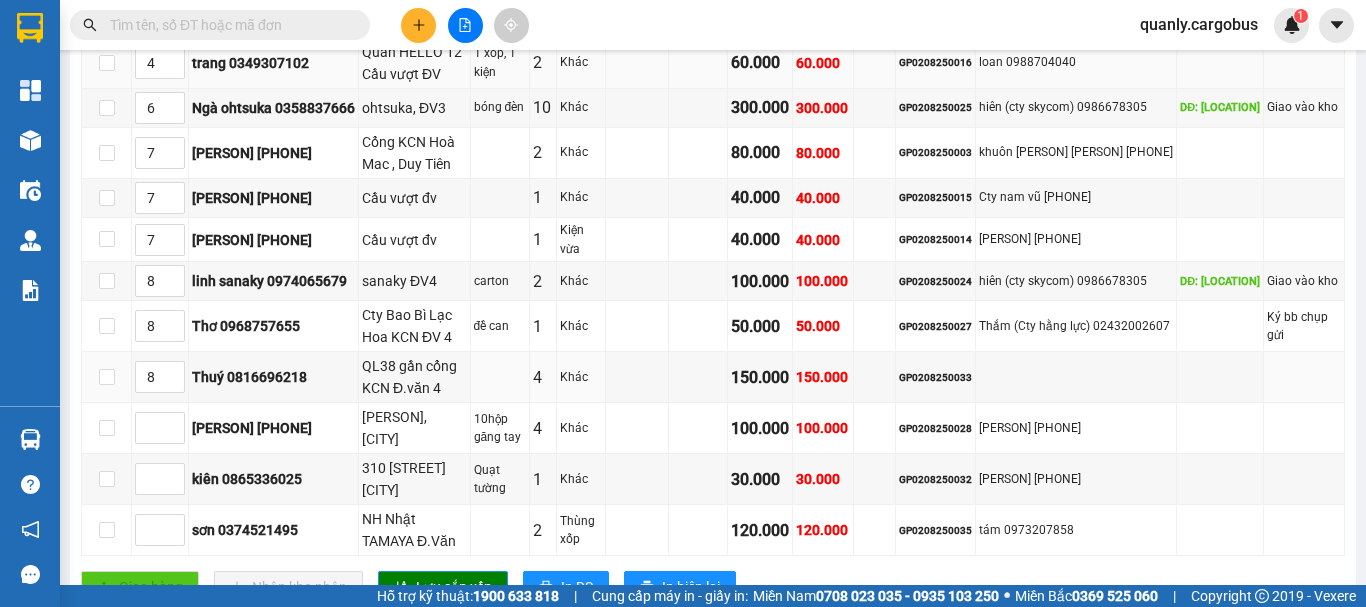 scroll, scrollTop: 700, scrollLeft: 0, axis: vertical 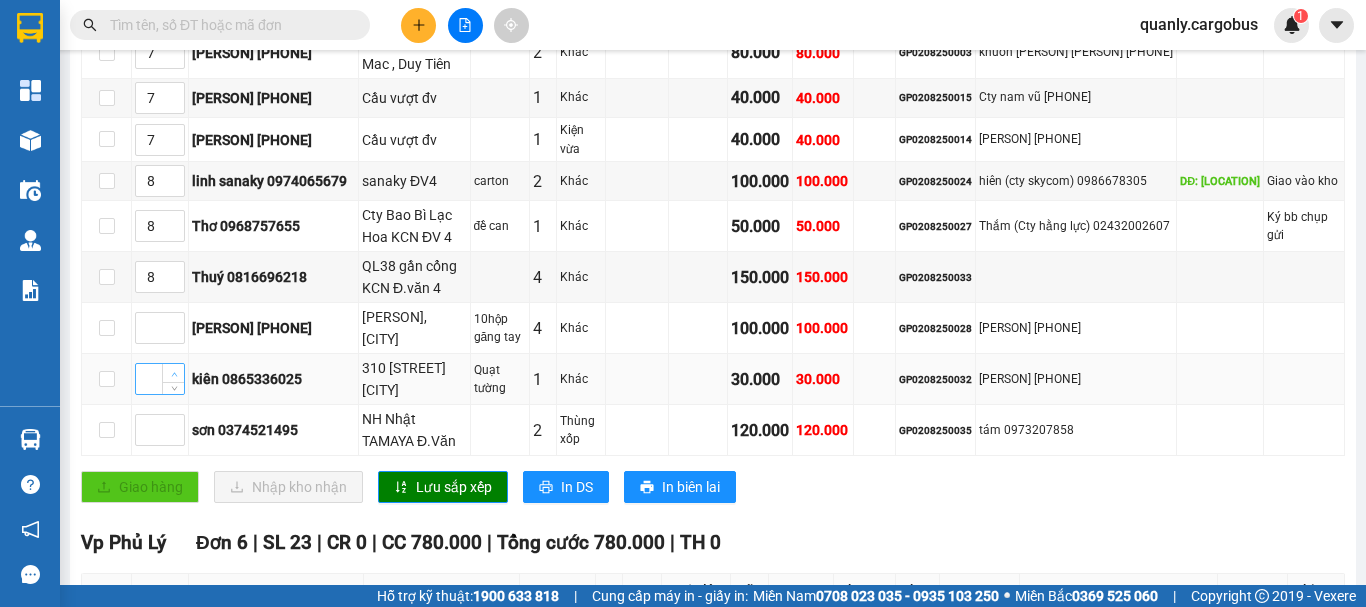 type on "1" 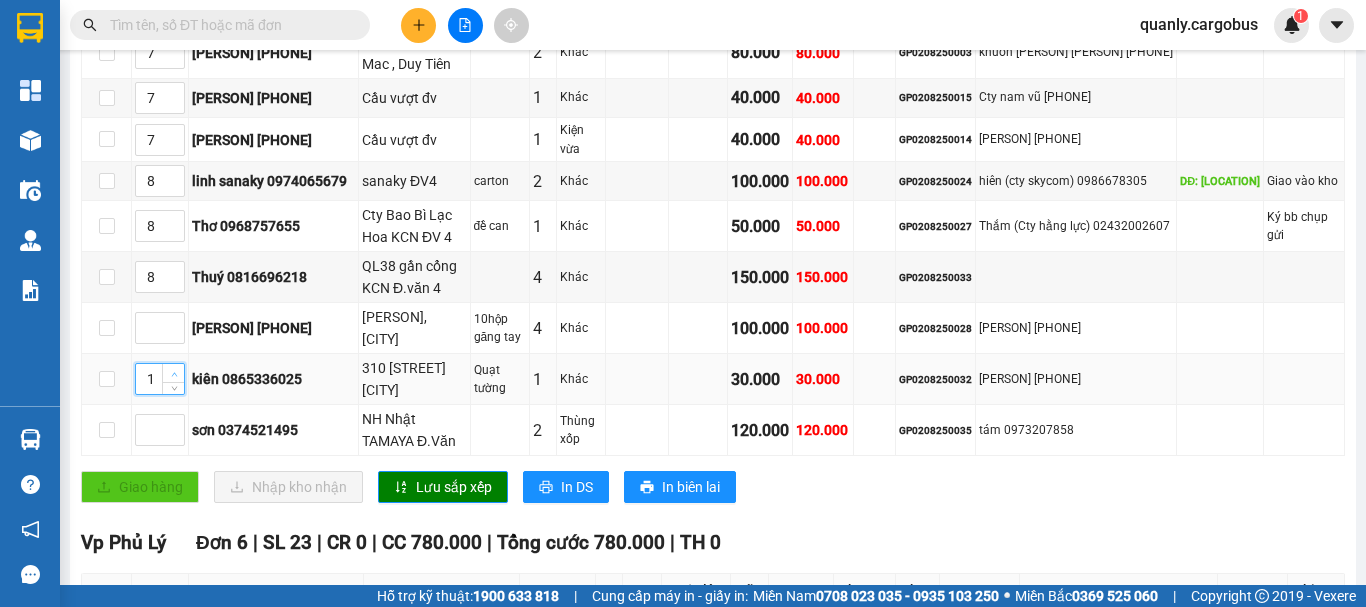 click 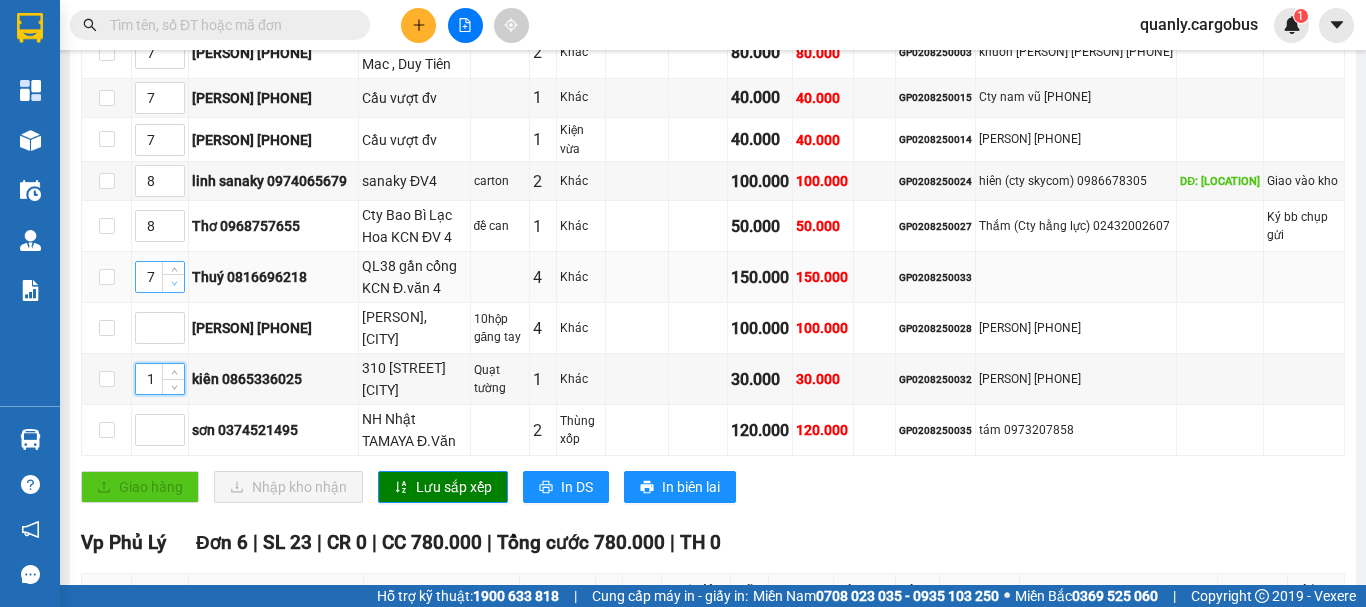 click at bounding box center (174, 284) 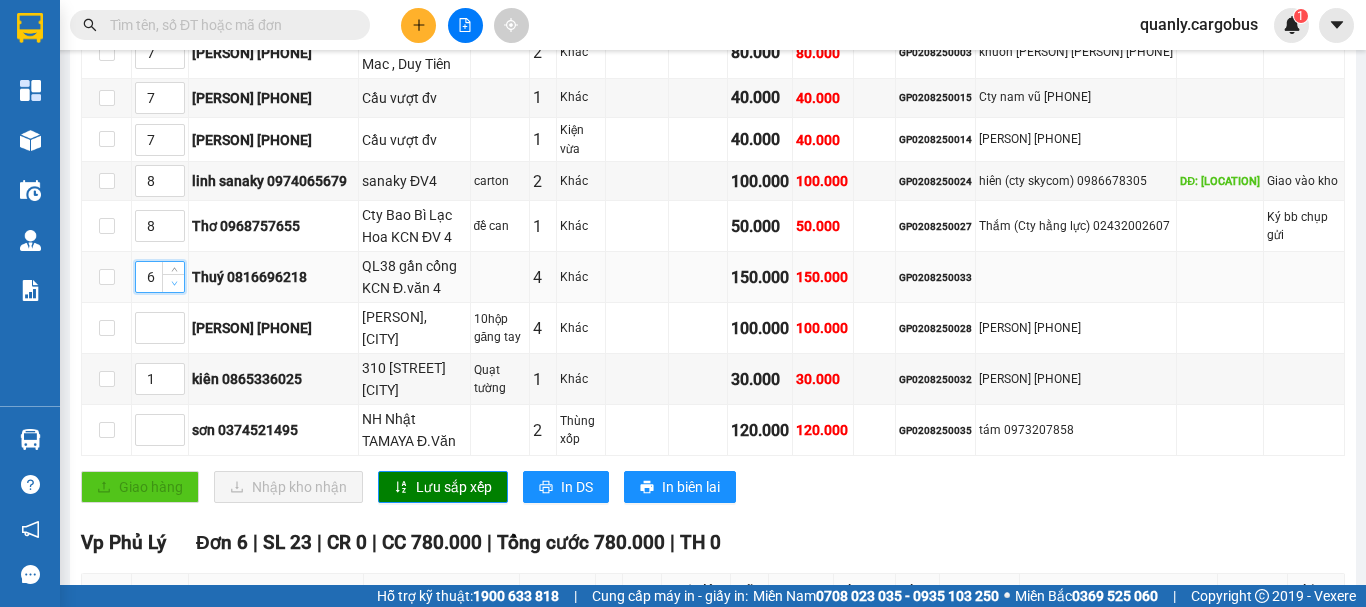 click at bounding box center (174, 284) 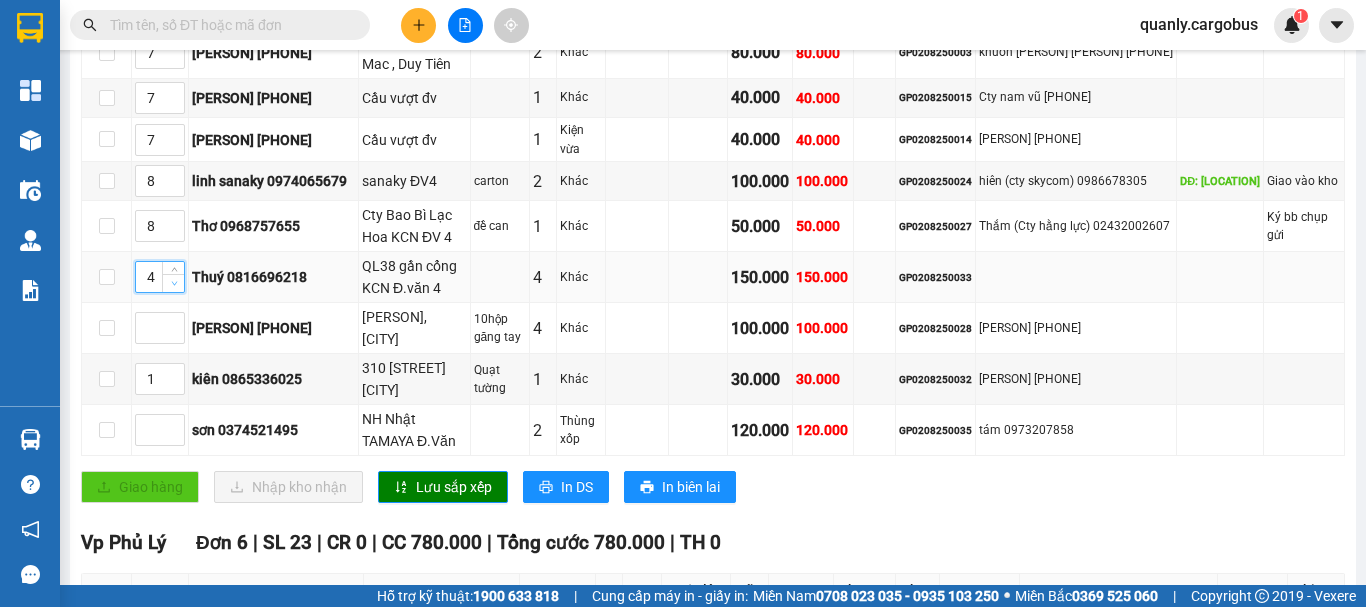 click at bounding box center (174, 284) 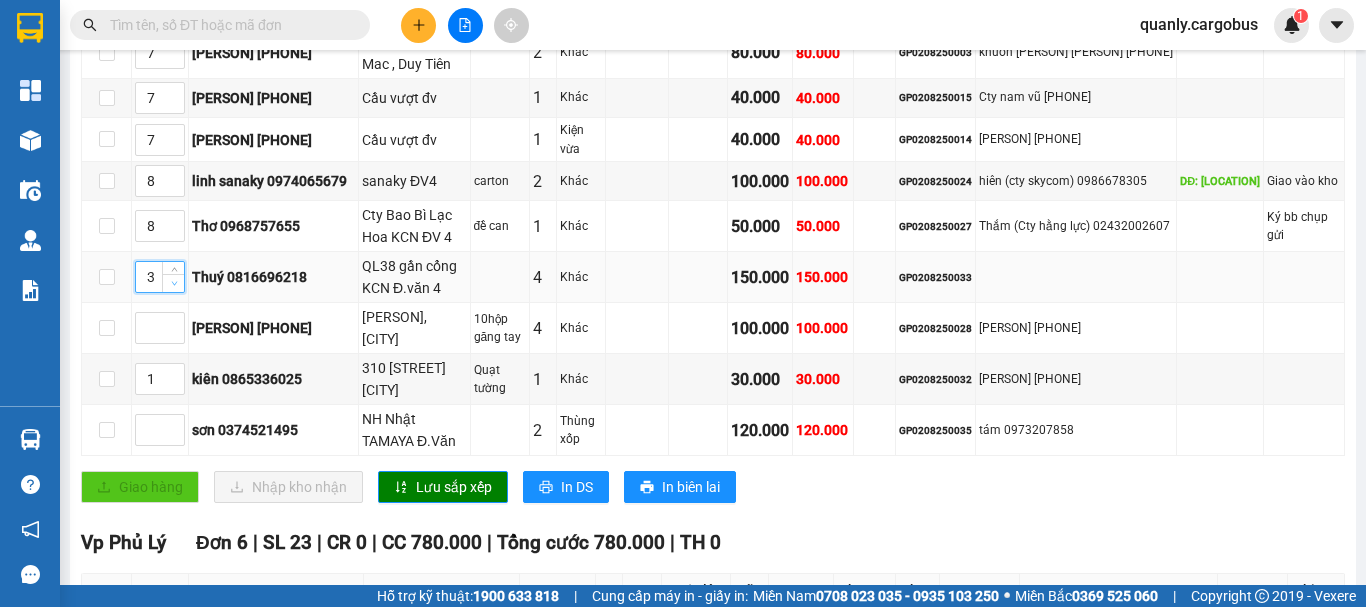click at bounding box center [174, 284] 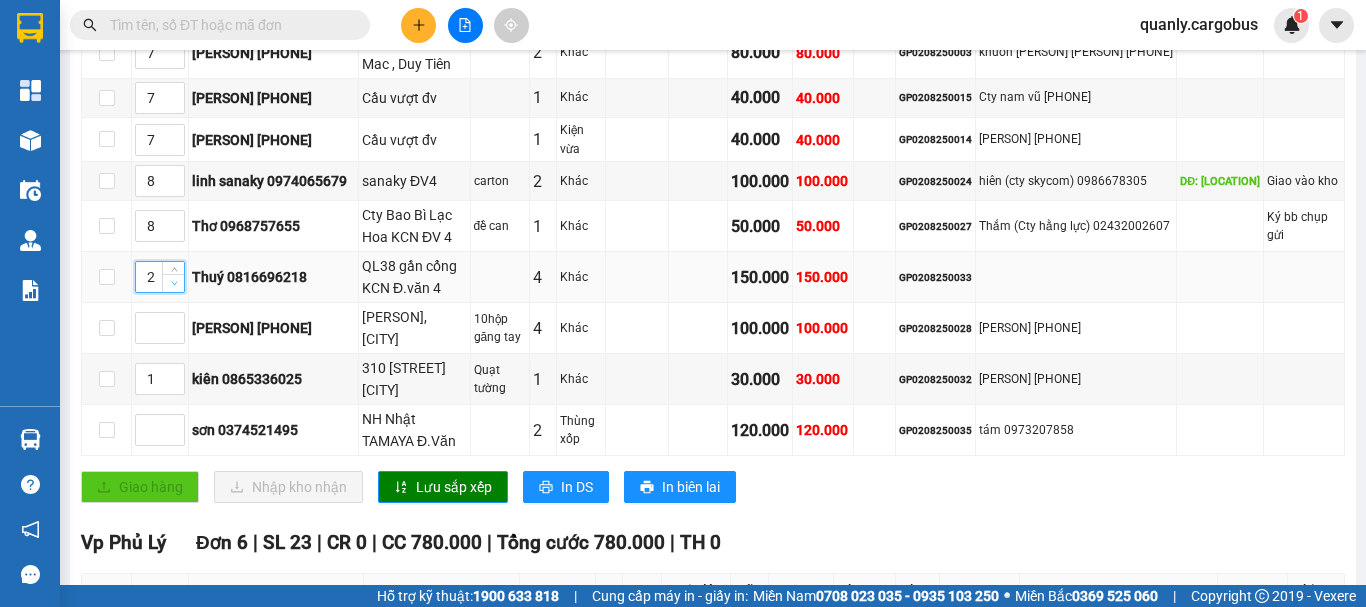 click at bounding box center (174, 284) 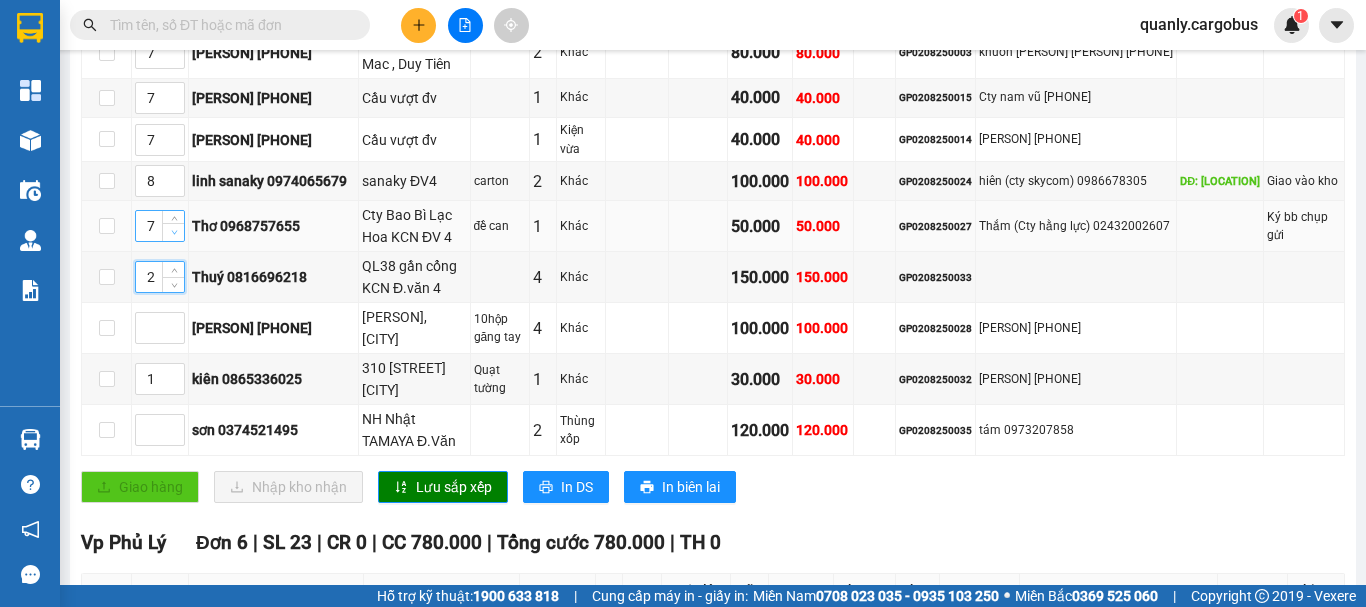 click at bounding box center (174, 233) 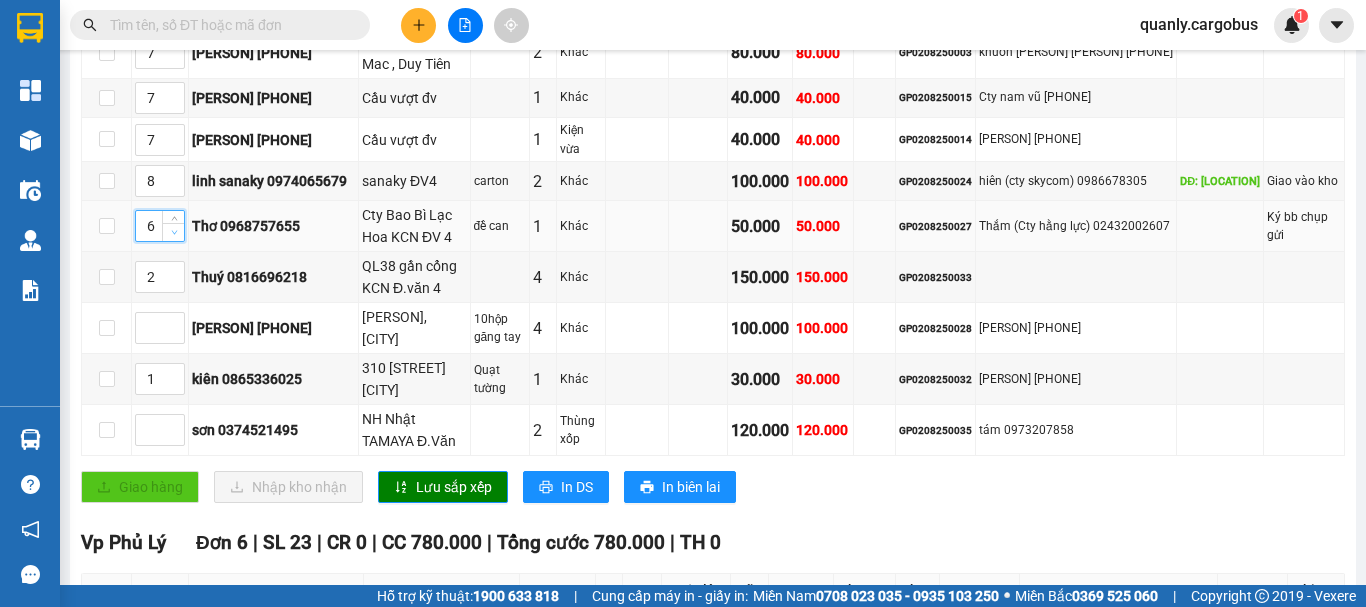 click at bounding box center (174, 233) 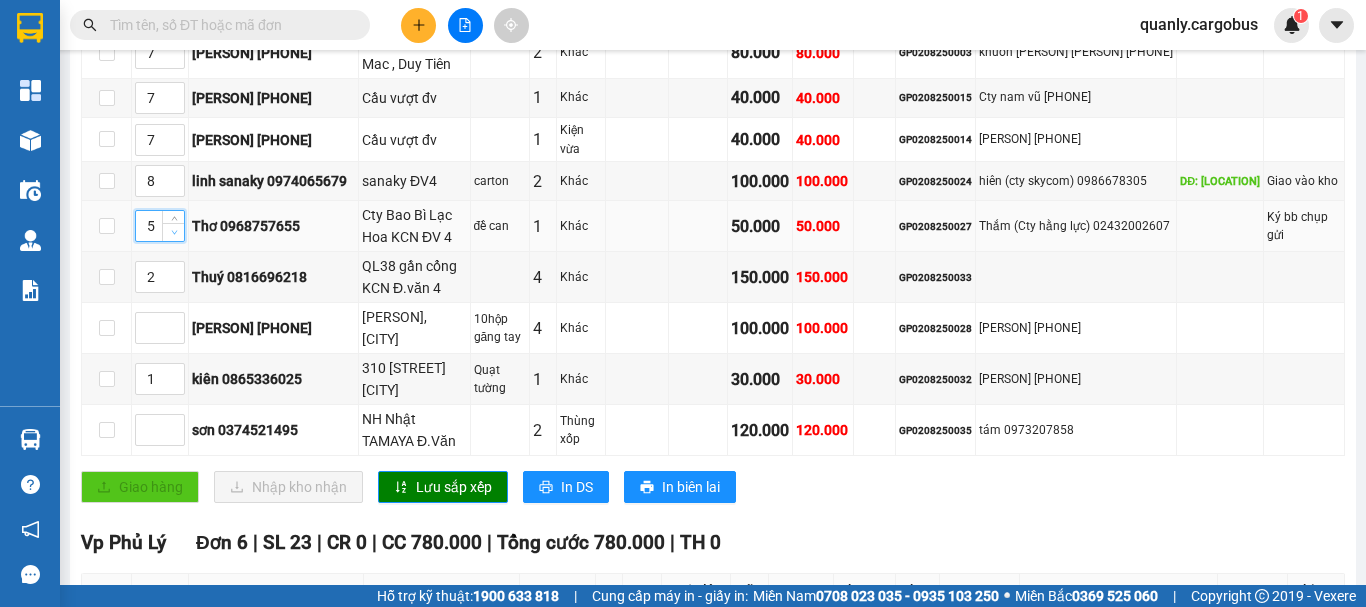 click at bounding box center [174, 233] 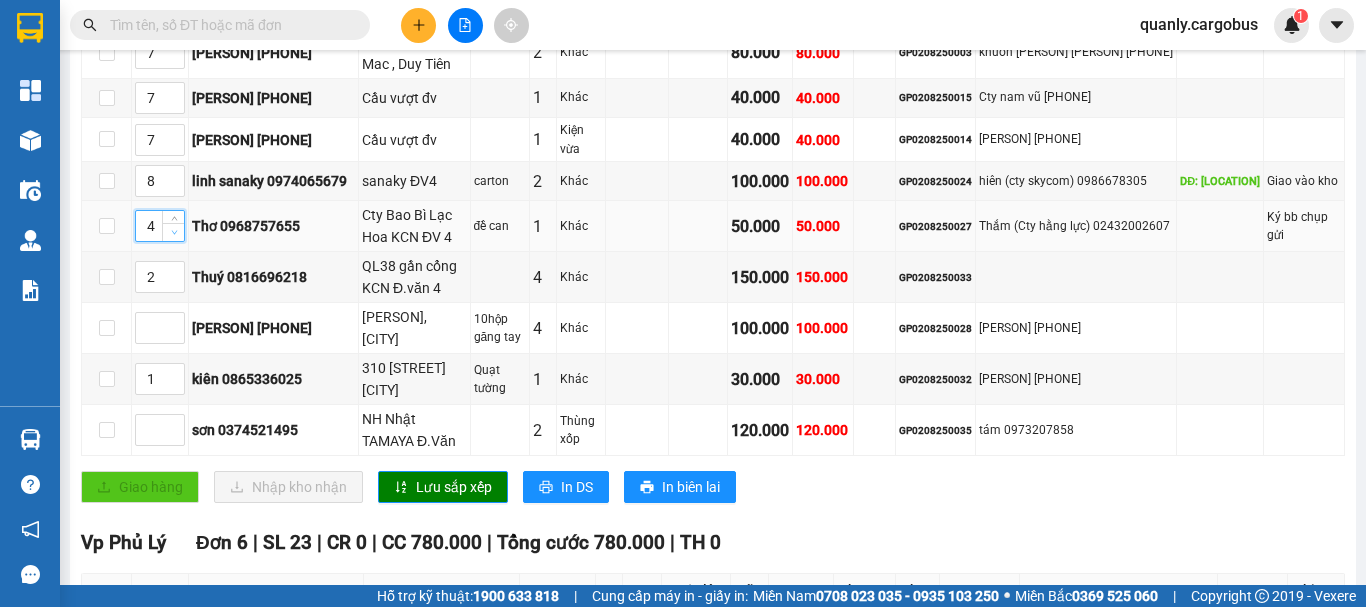 click at bounding box center [174, 233] 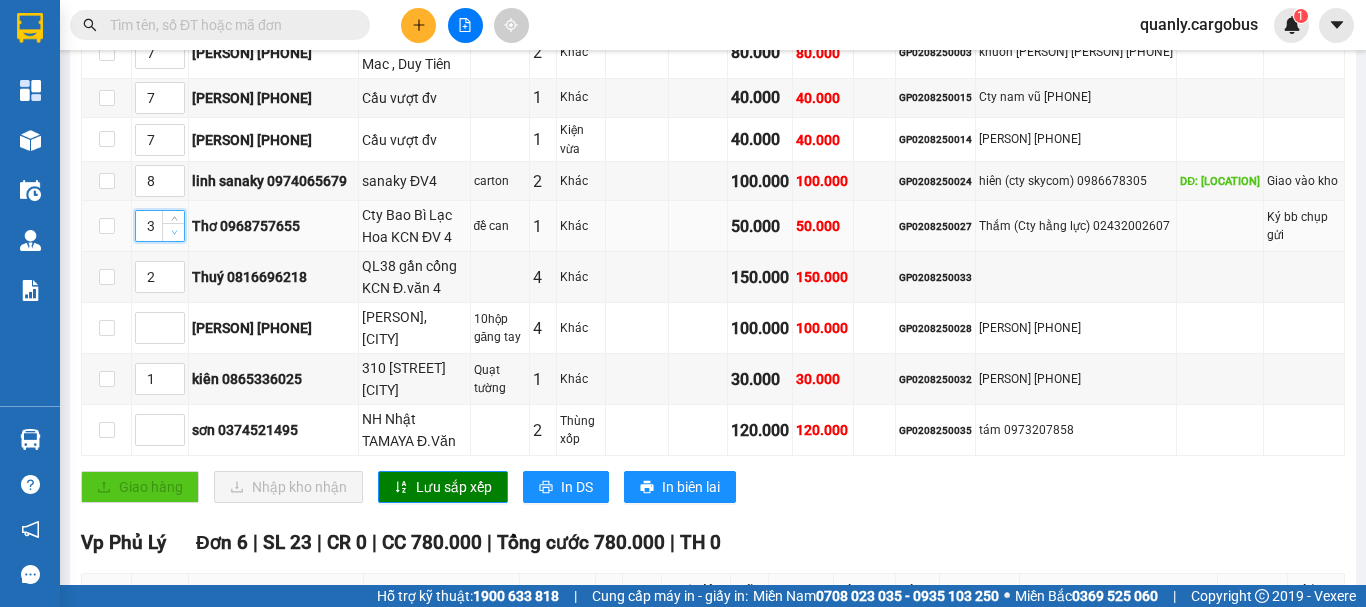 click at bounding box center (174, 233) 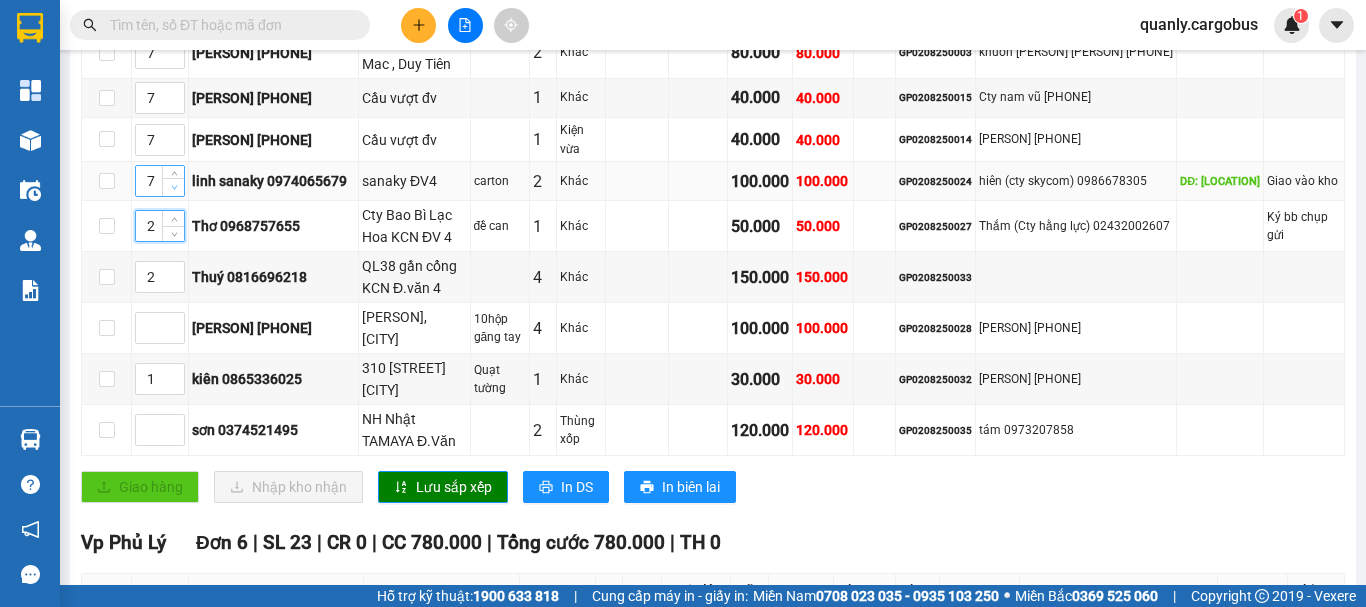 click 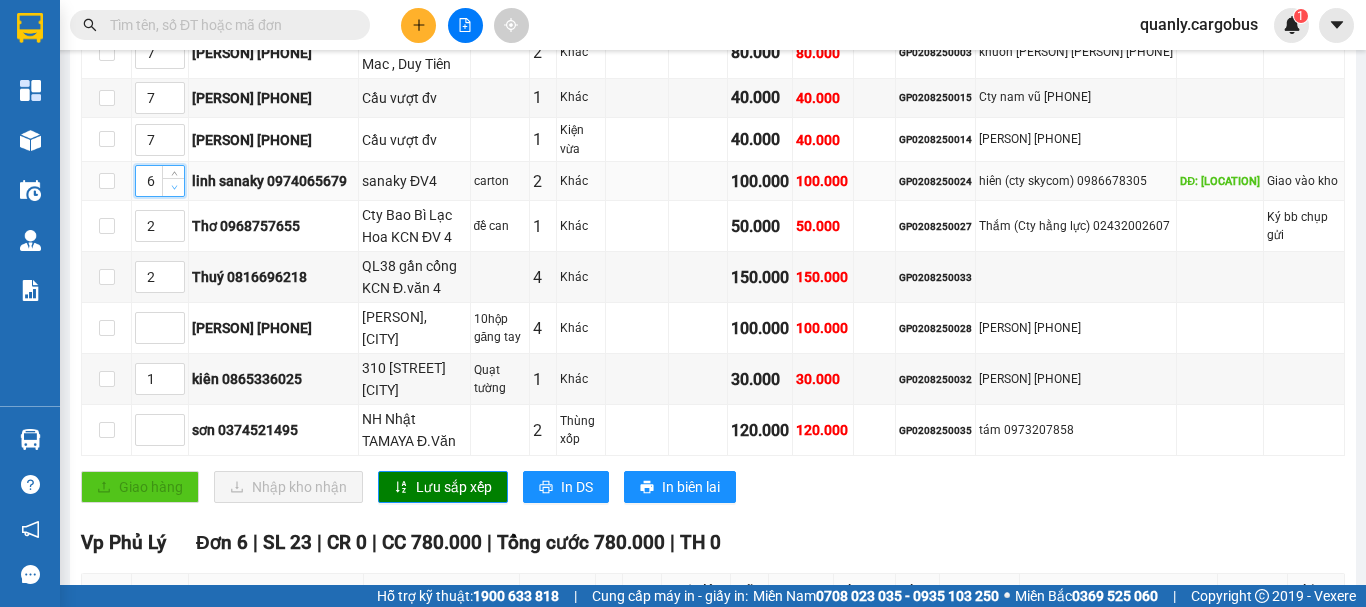 click 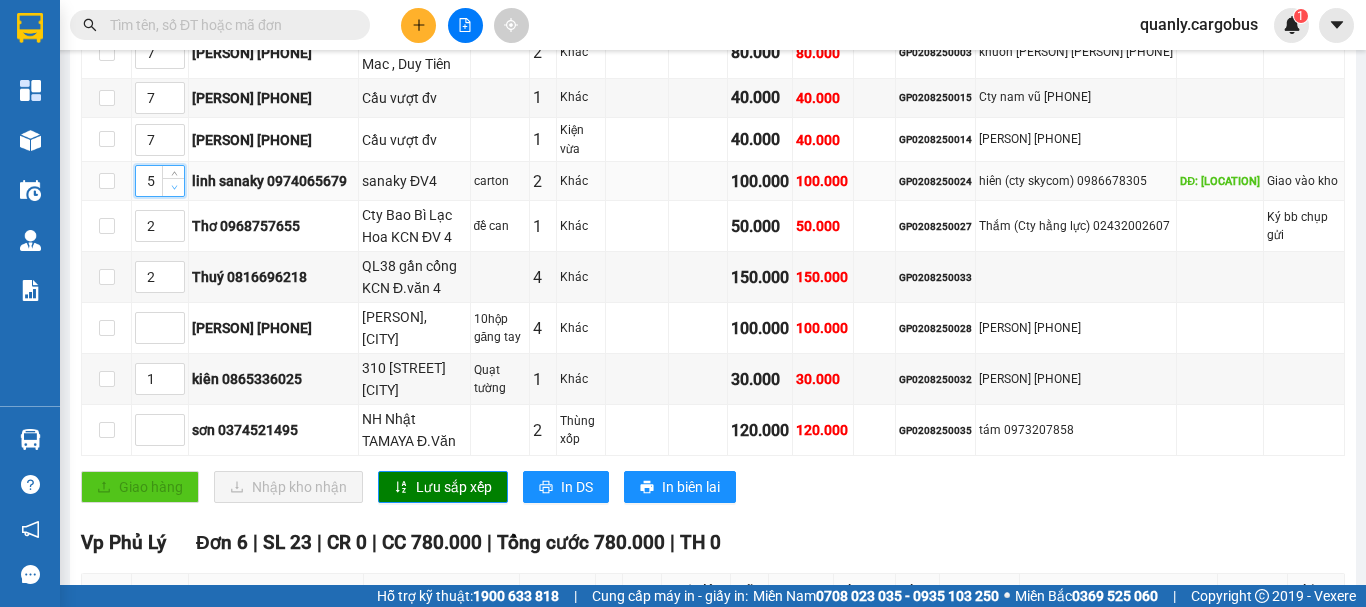 click 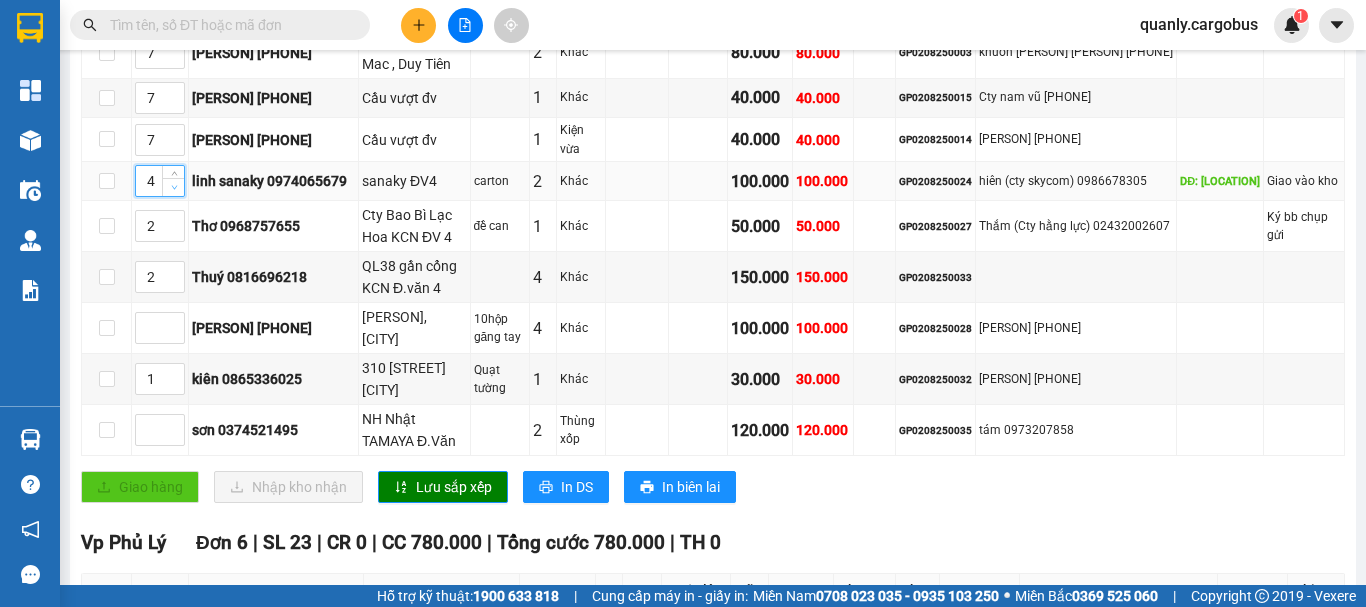 click 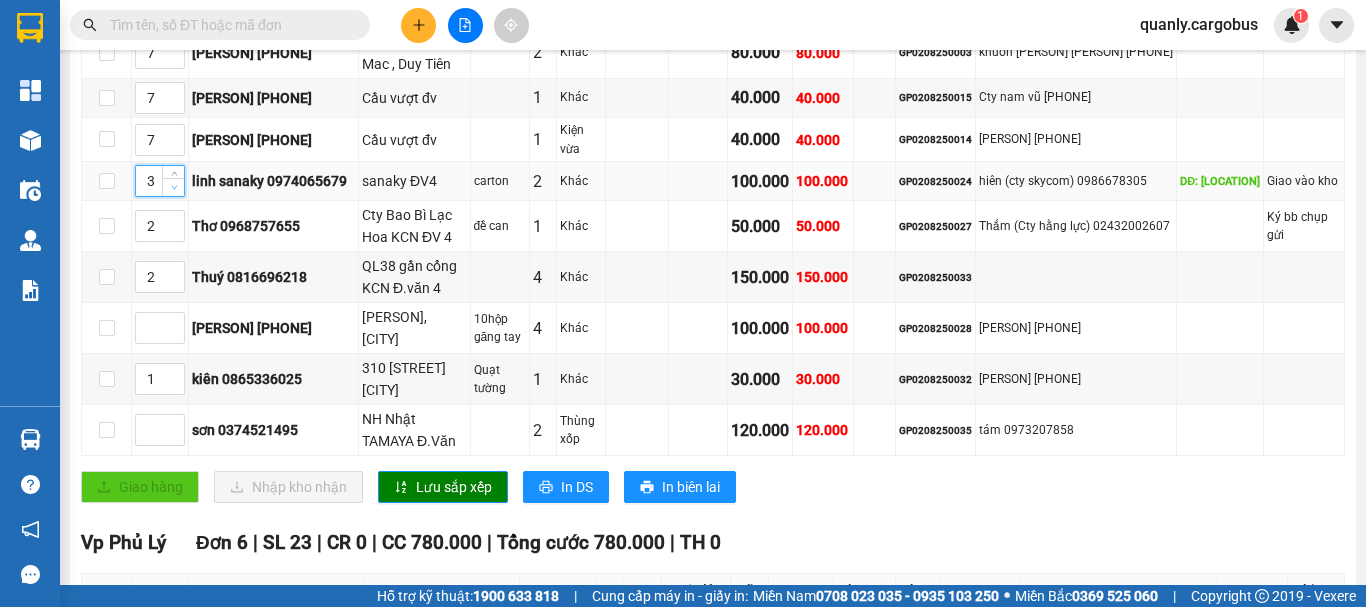 click 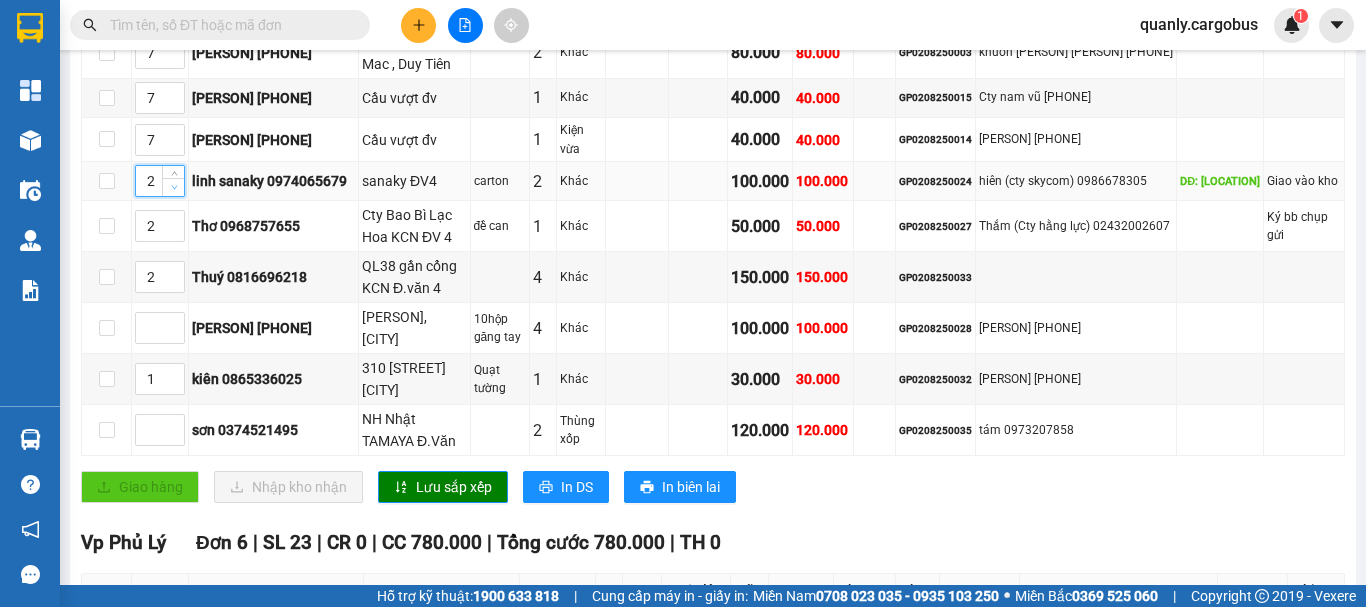click 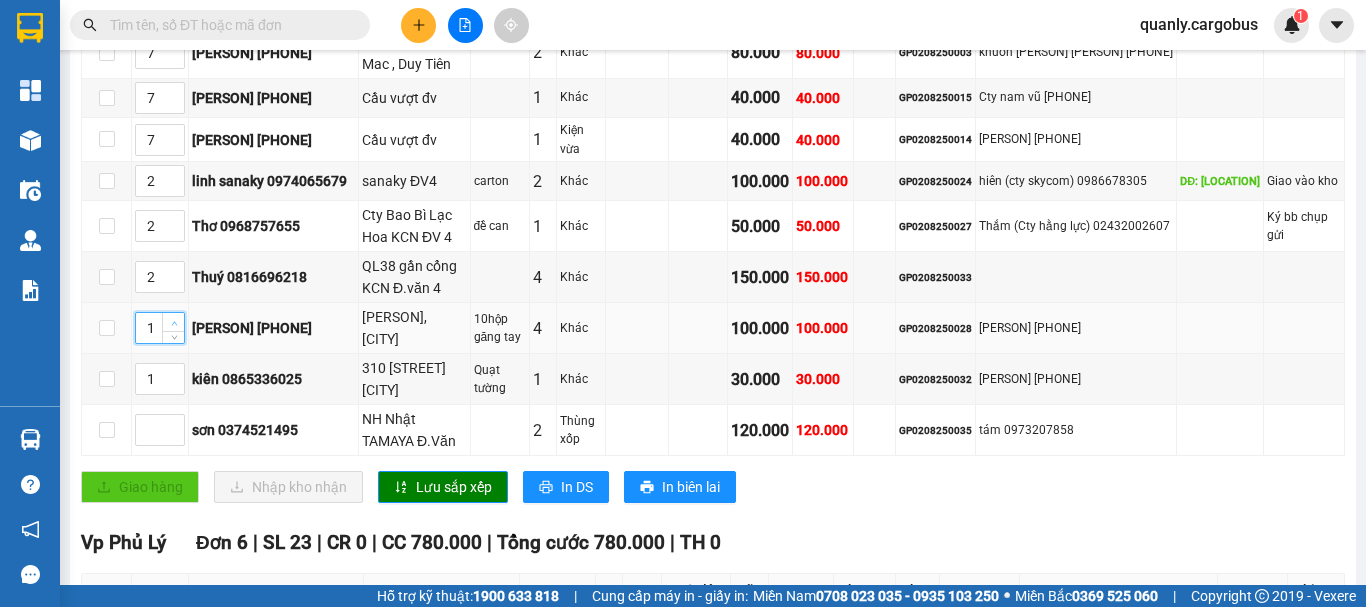 click 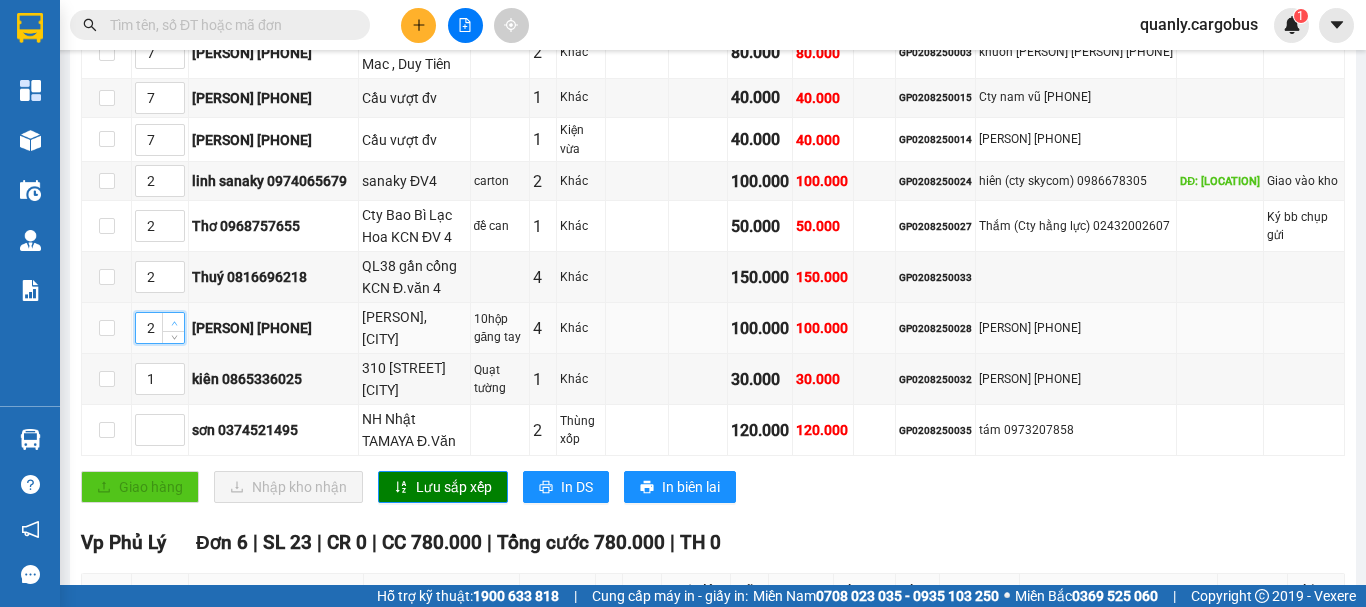 click 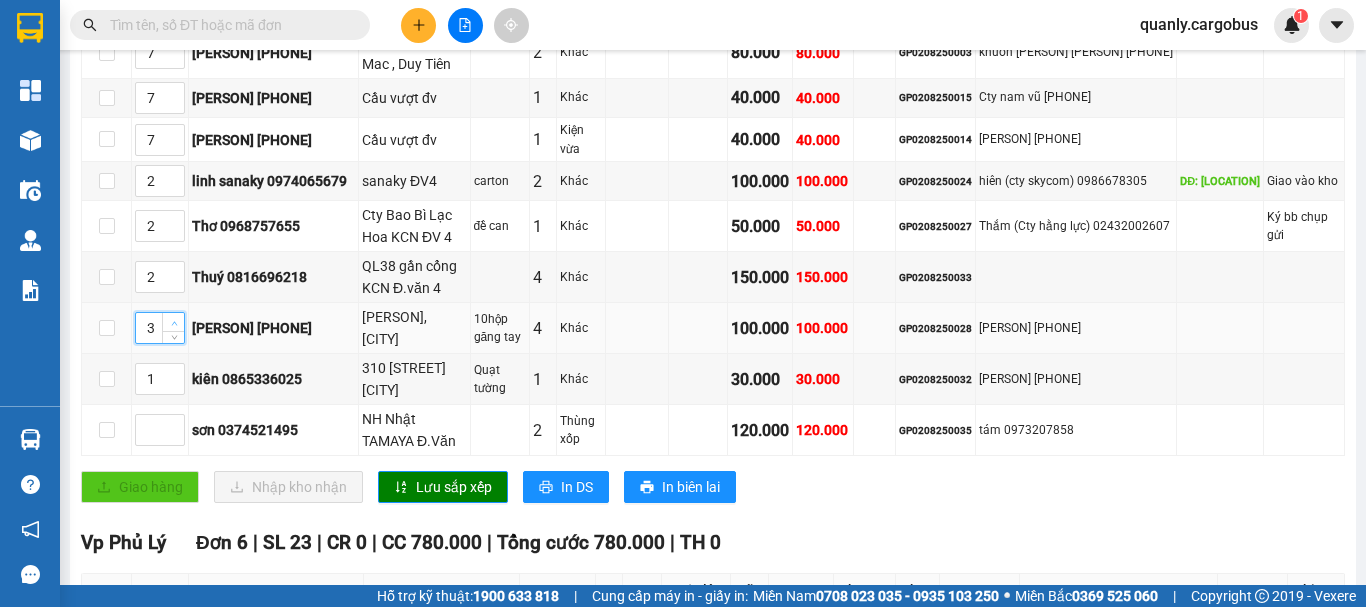 click 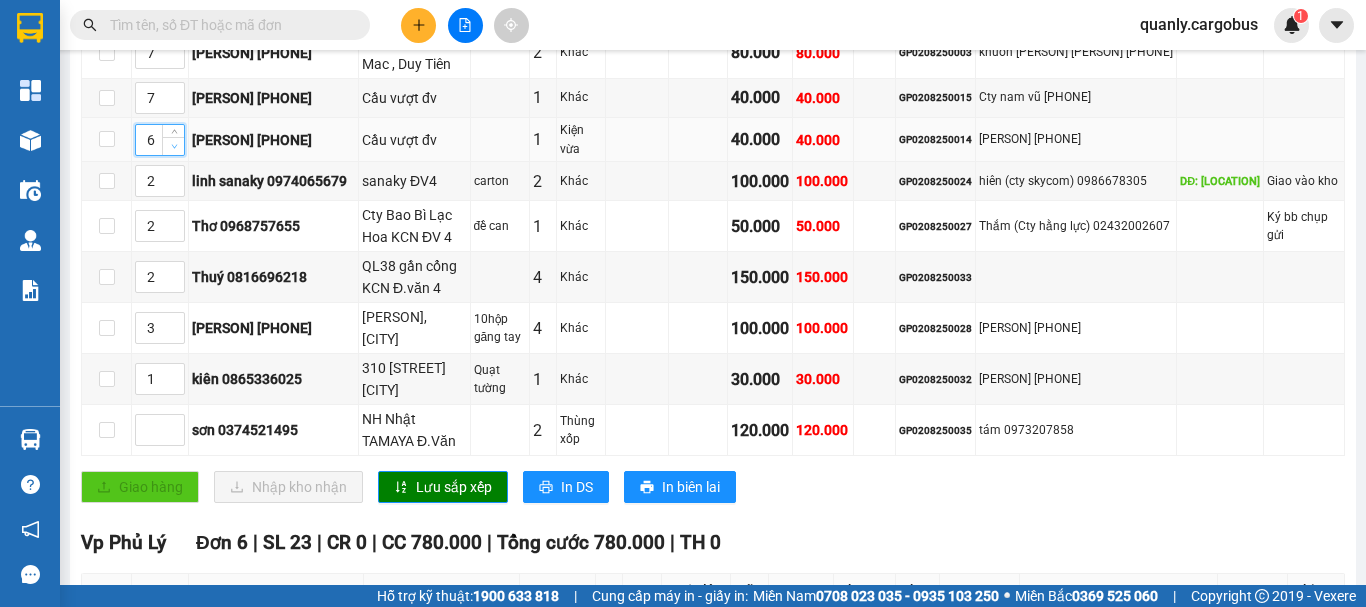 click at bounding box center (174, 146) 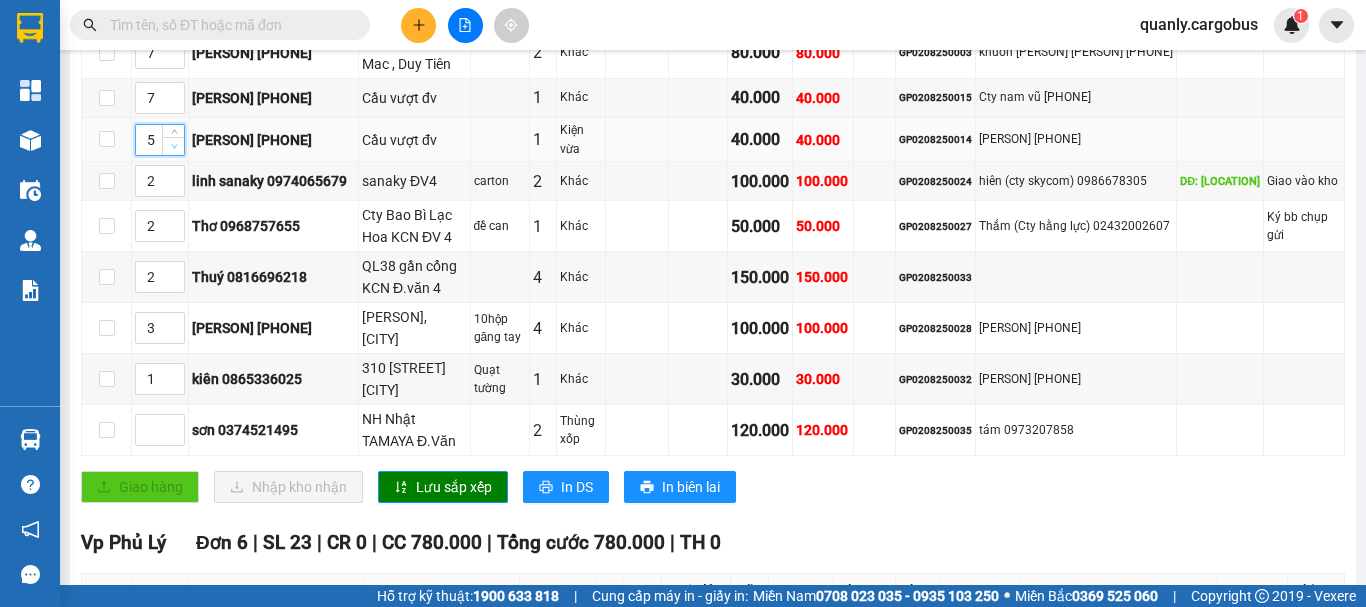 click at bounding box center [174, 146] 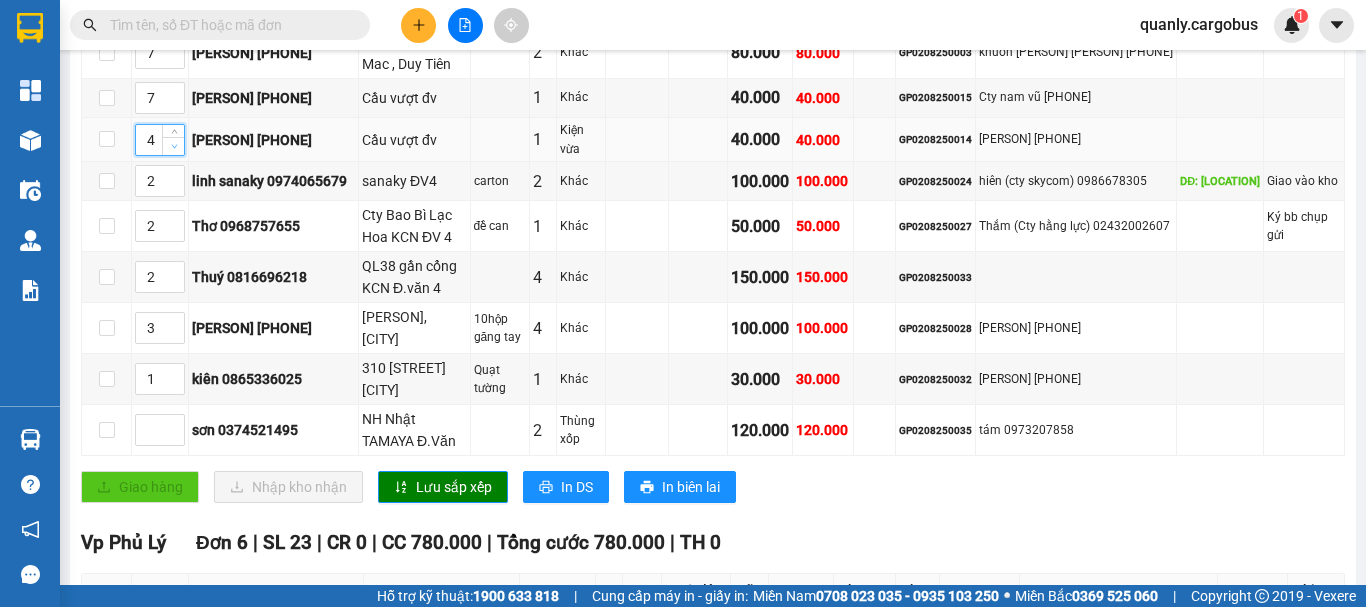 click at bounding box center [174, 146] 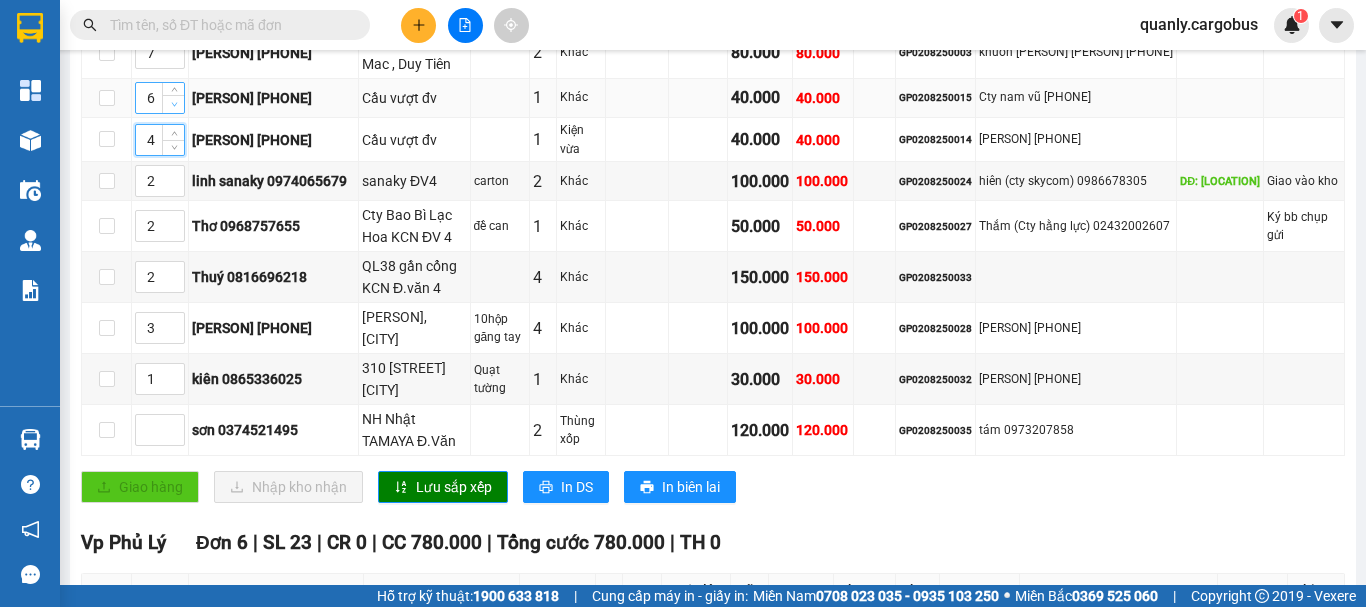 click at bounding box center [174, 104] 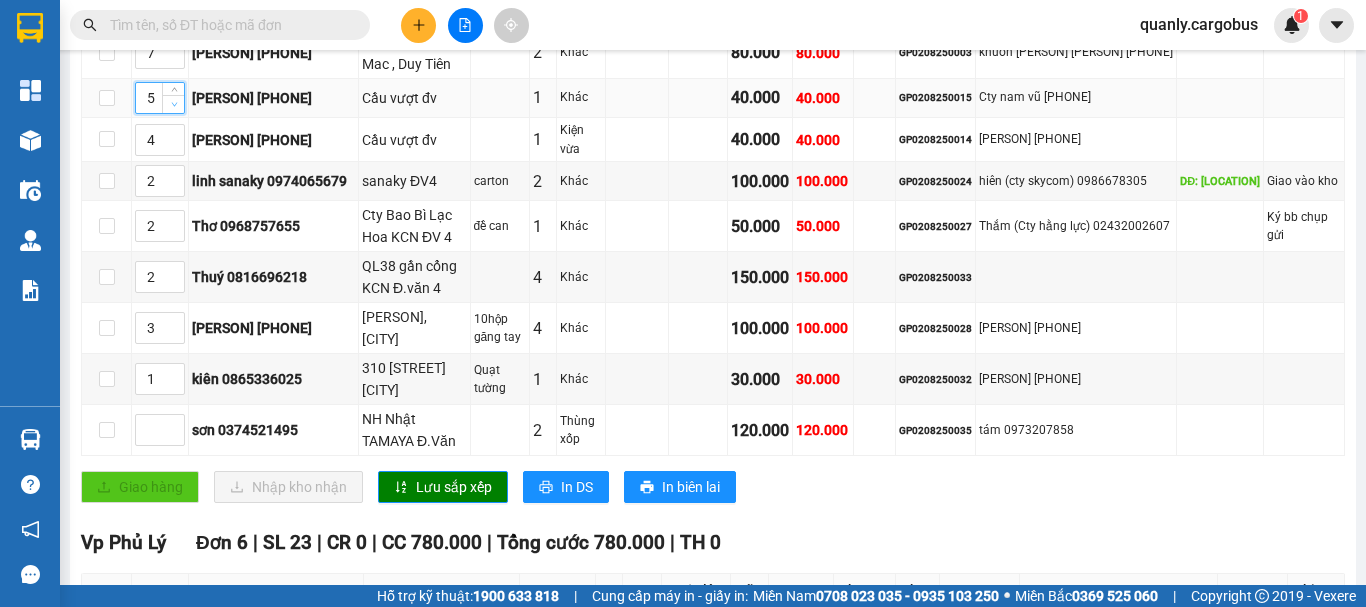 click at bounding box center (174, 104) 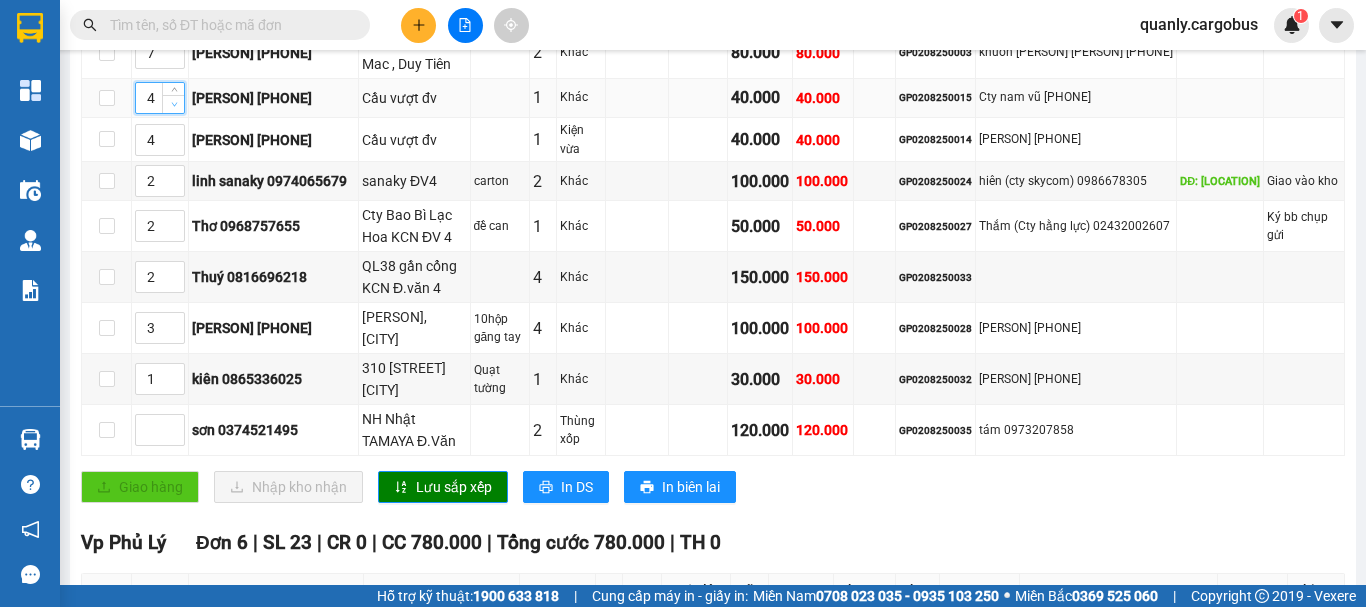click at bounding box center (174, 104) 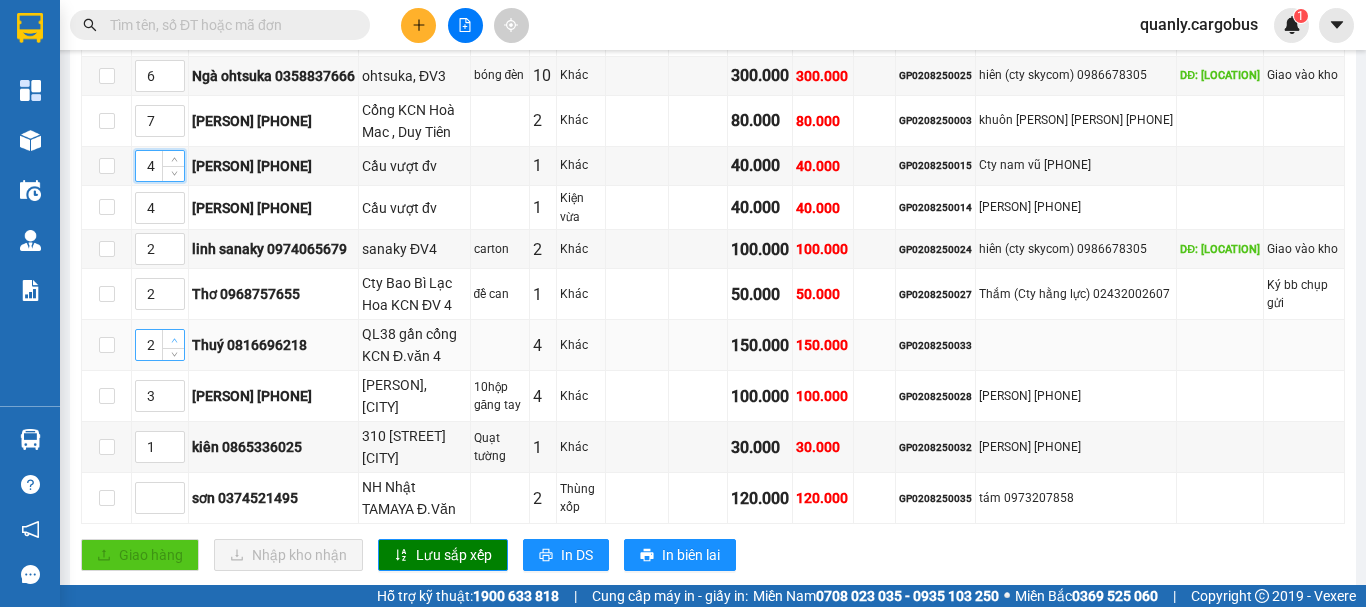 scroll, scrollTop: 600, scrollLeft: 0, axis: vertical 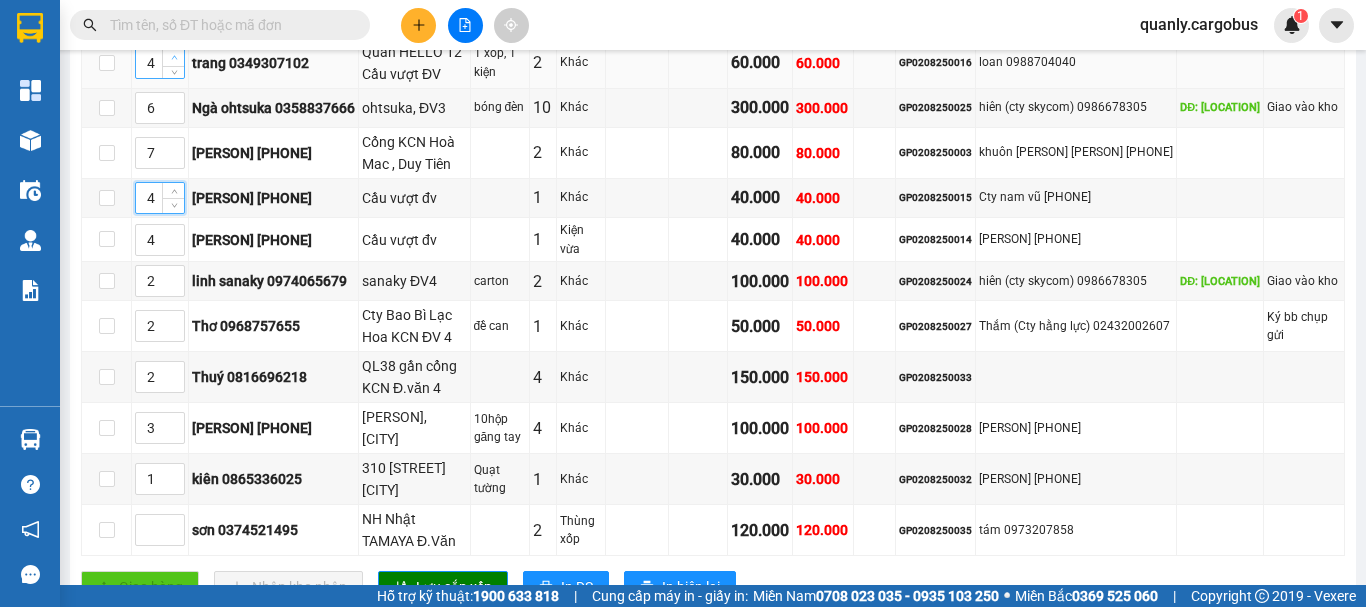 type on "5" 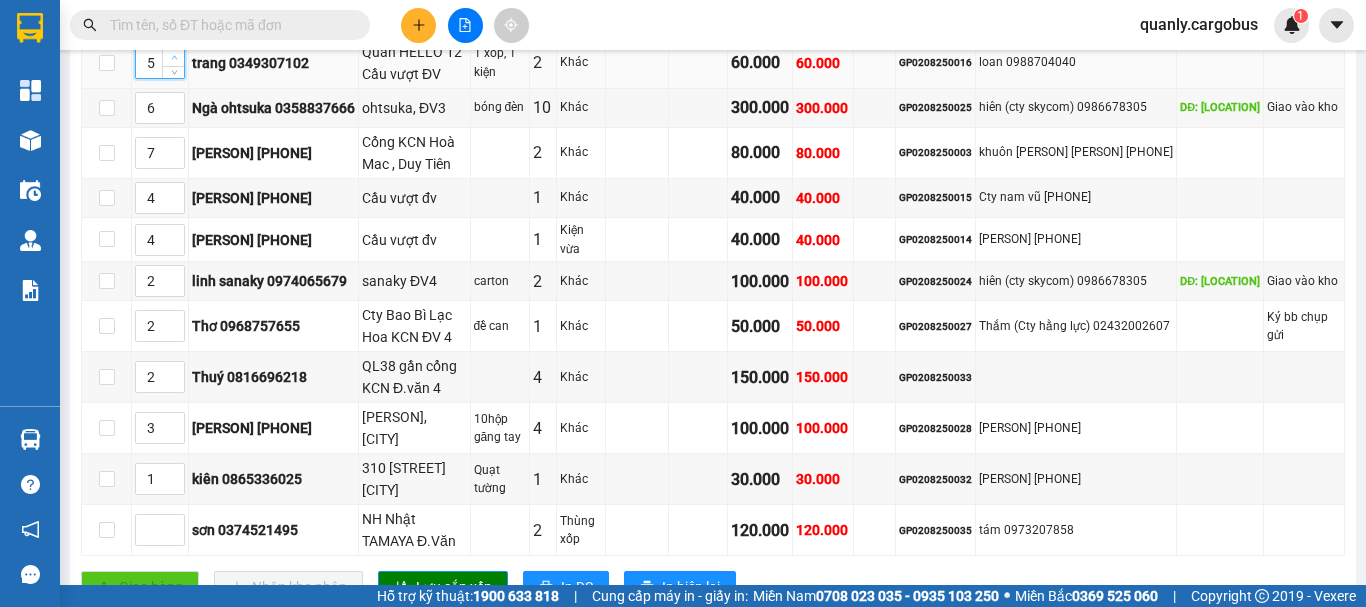 click at bounding box center (174, 58) 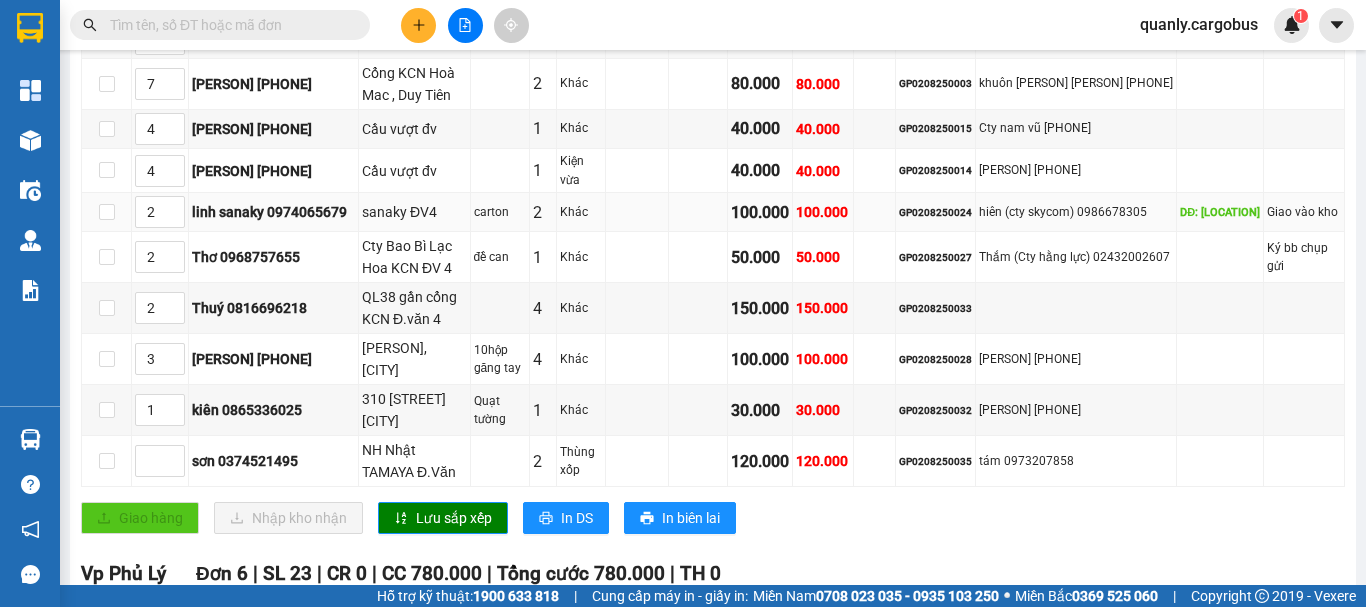 scroll, scrollTop: 700, scrollLeft: 0, axis: vertical 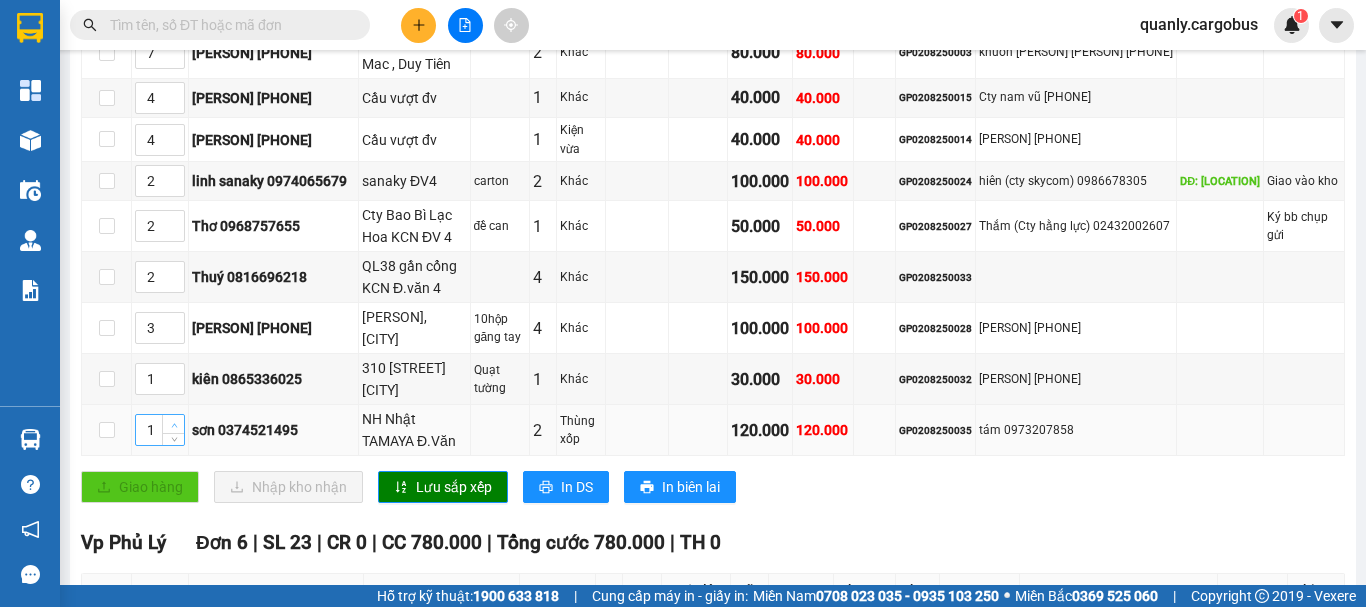 click at bounding box center [174, 425] 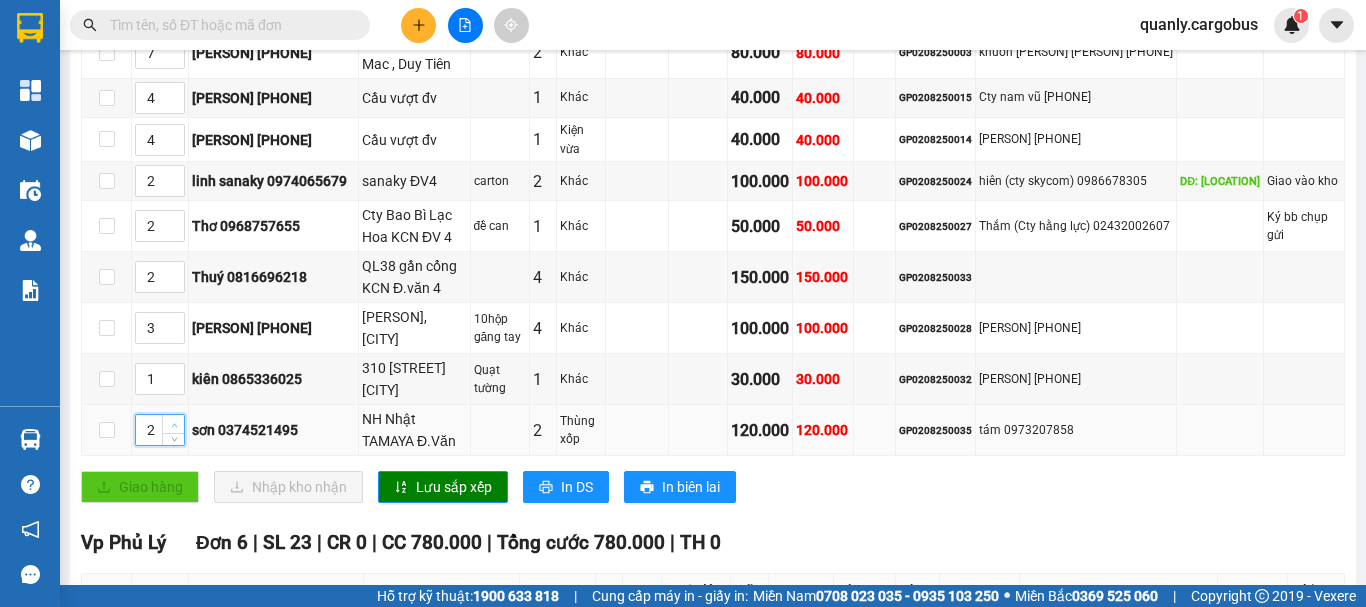 click at bounding box center [174, 425] 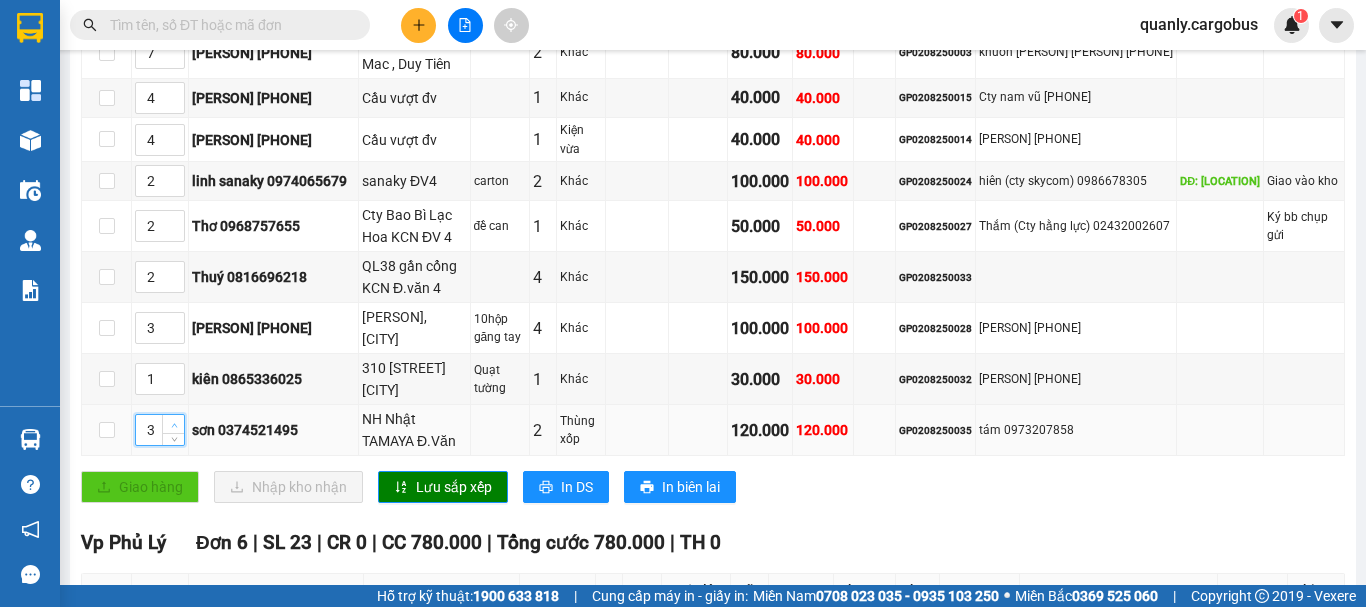 click at bounding box center (174, 425) 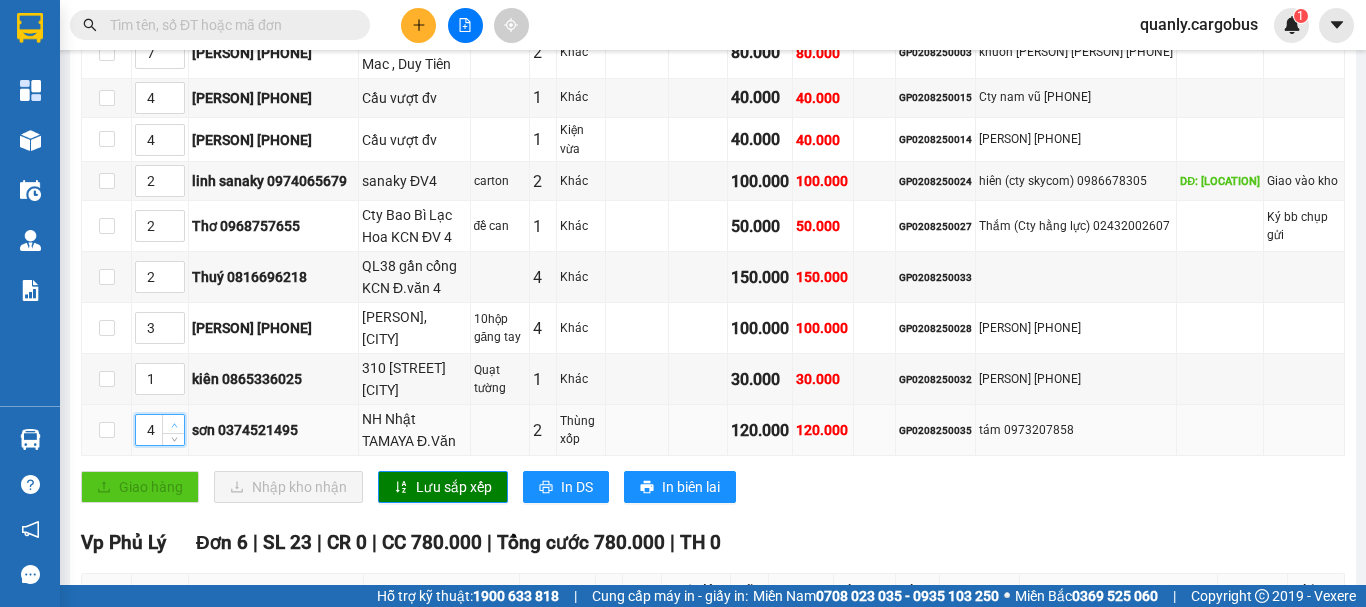click at bounding box center [174, 425] 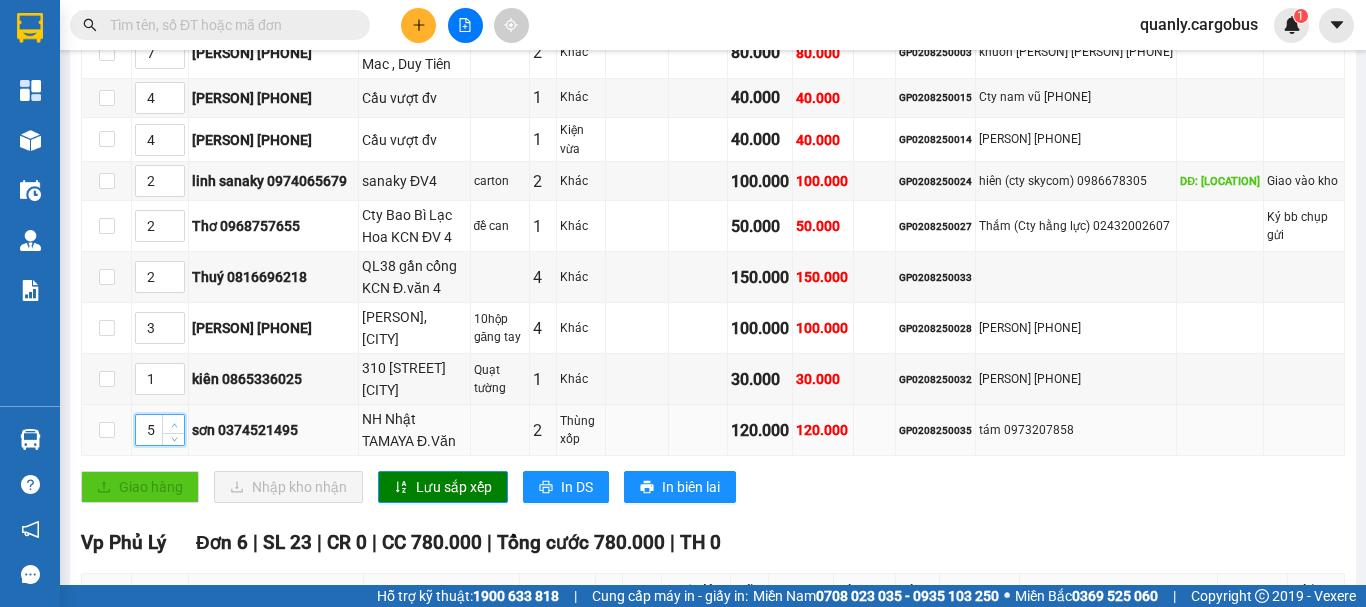 click at bounding box center (174, 425) 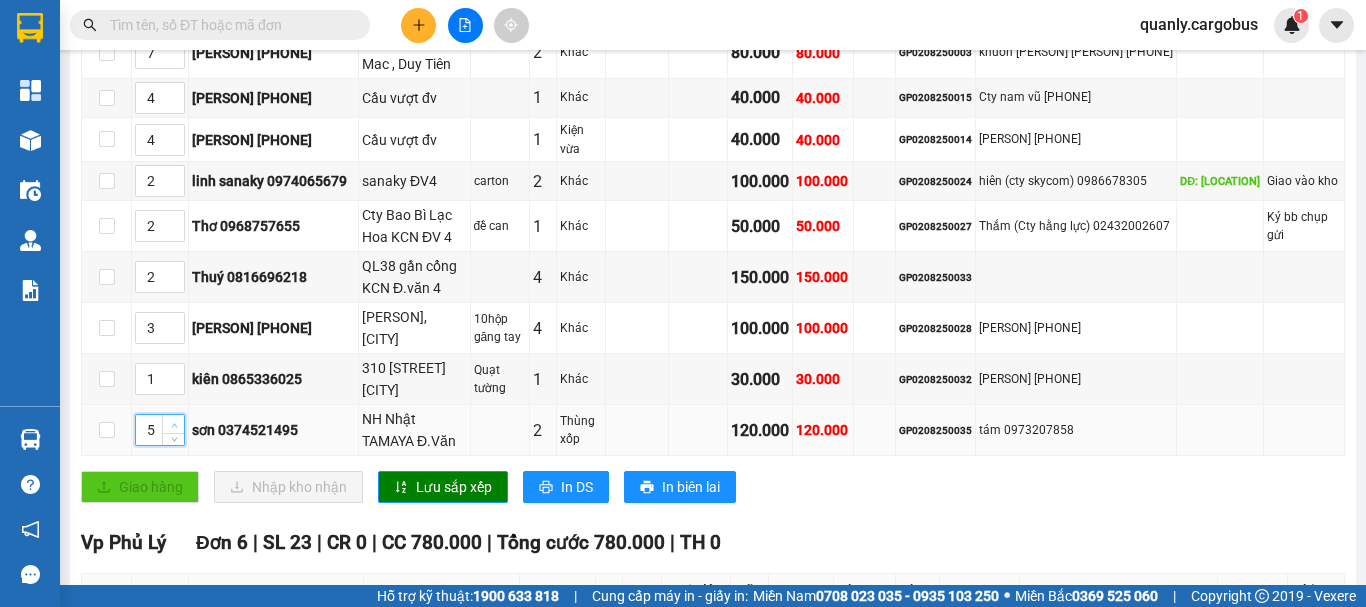 type on "6" 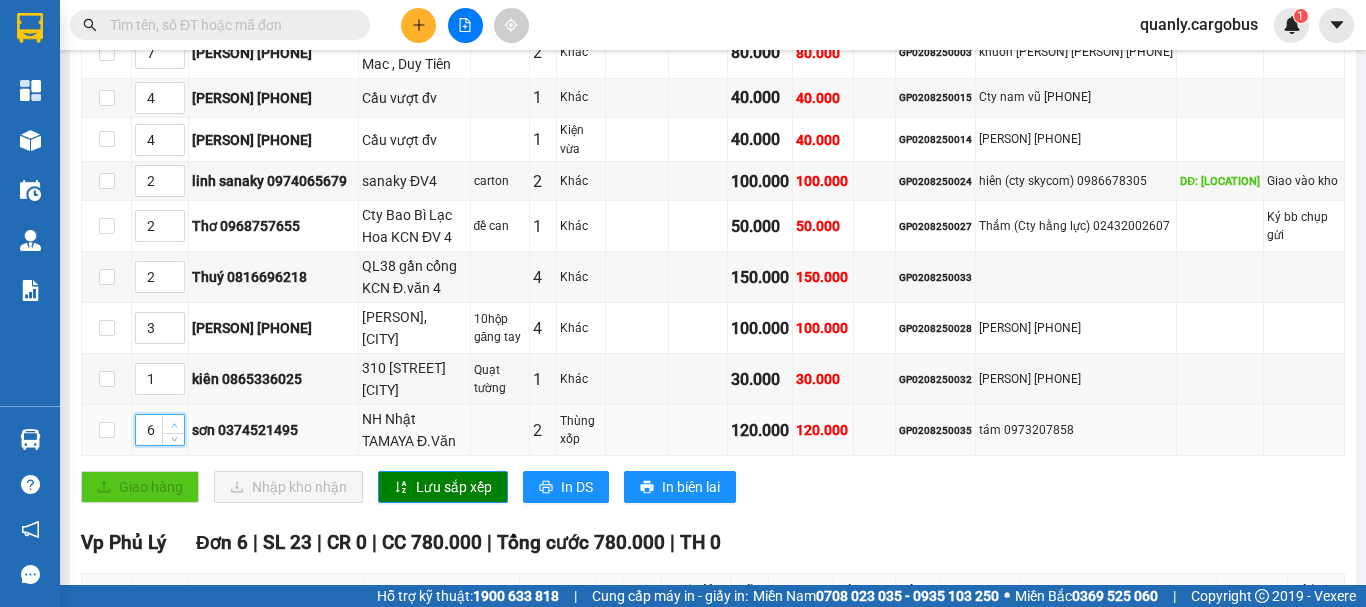 click at bounding box center (174, 425) 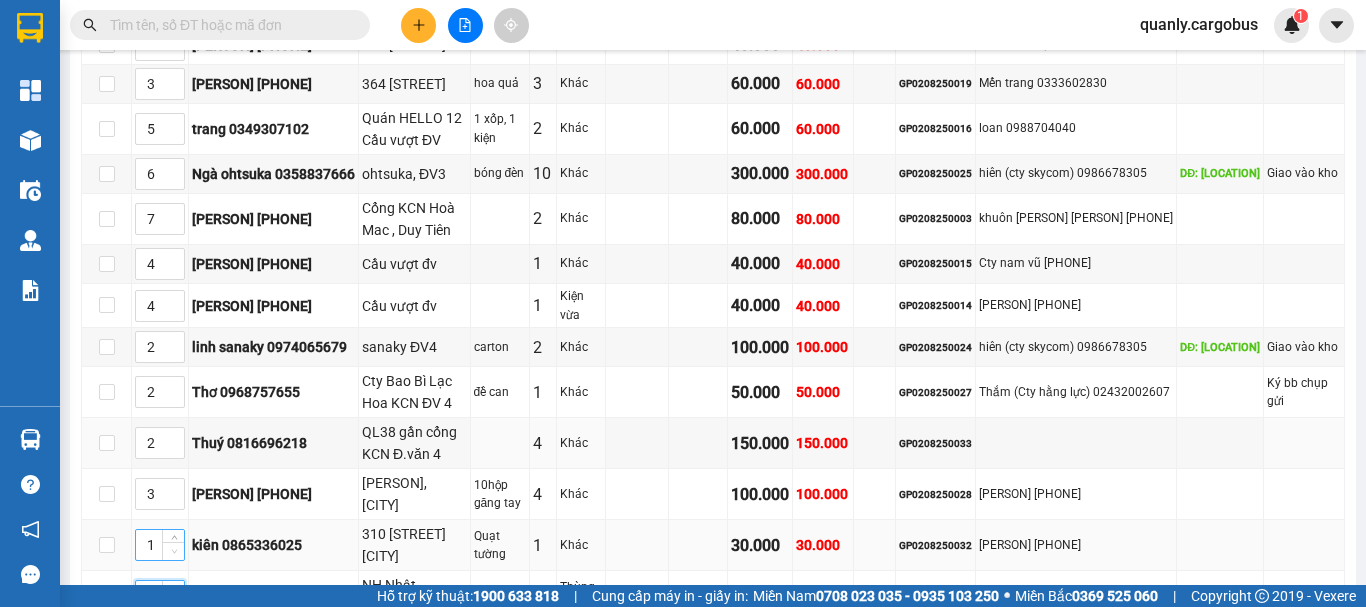 scroll, scrollTop: 500, scrollLeft: 0, axis: vertical 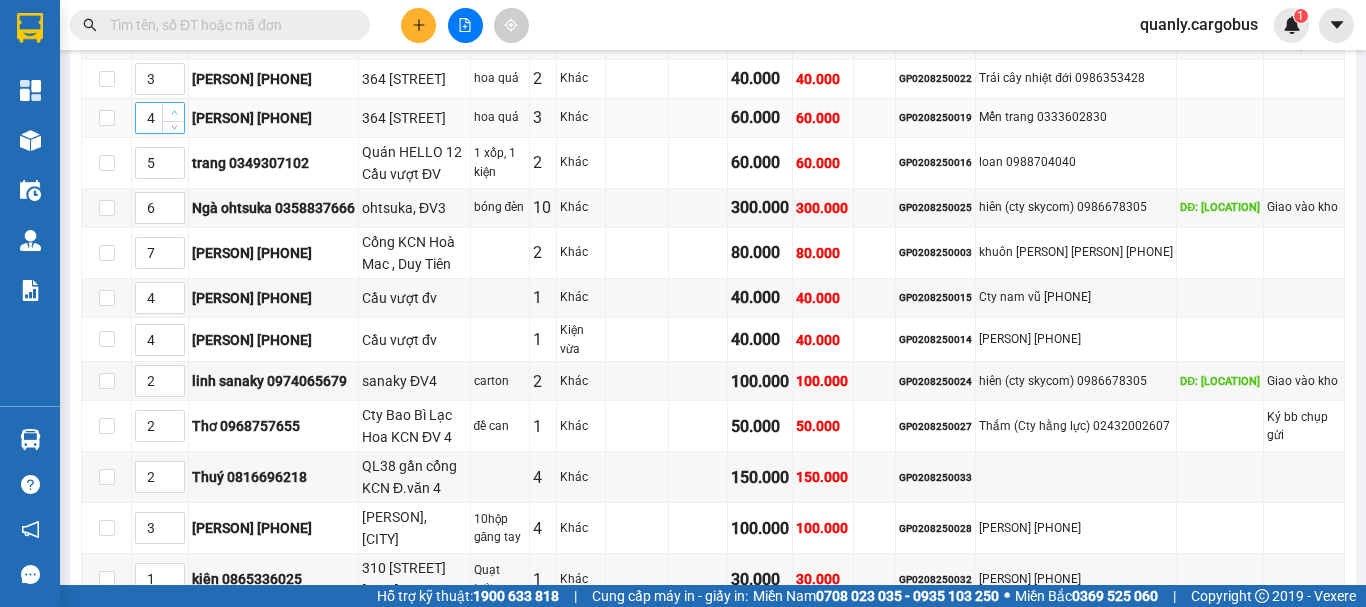 click at bounding box center [174, 113] 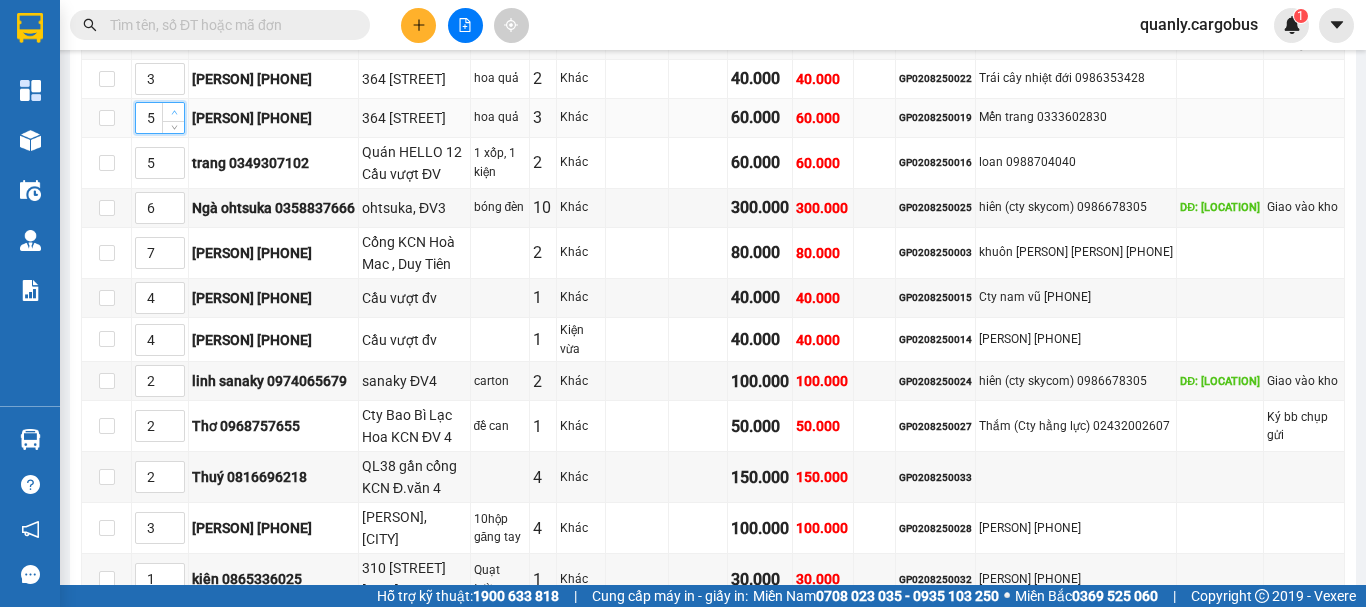 click at bounding box center (174, 113) 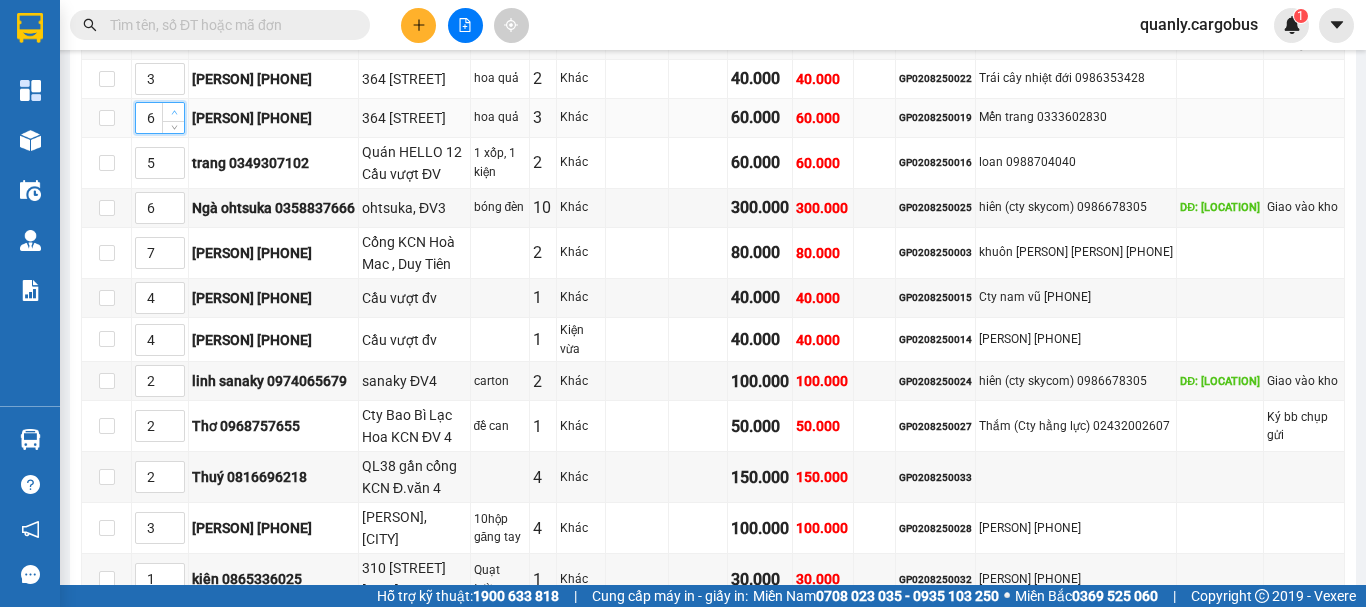 click at bounding box center [174, 113] 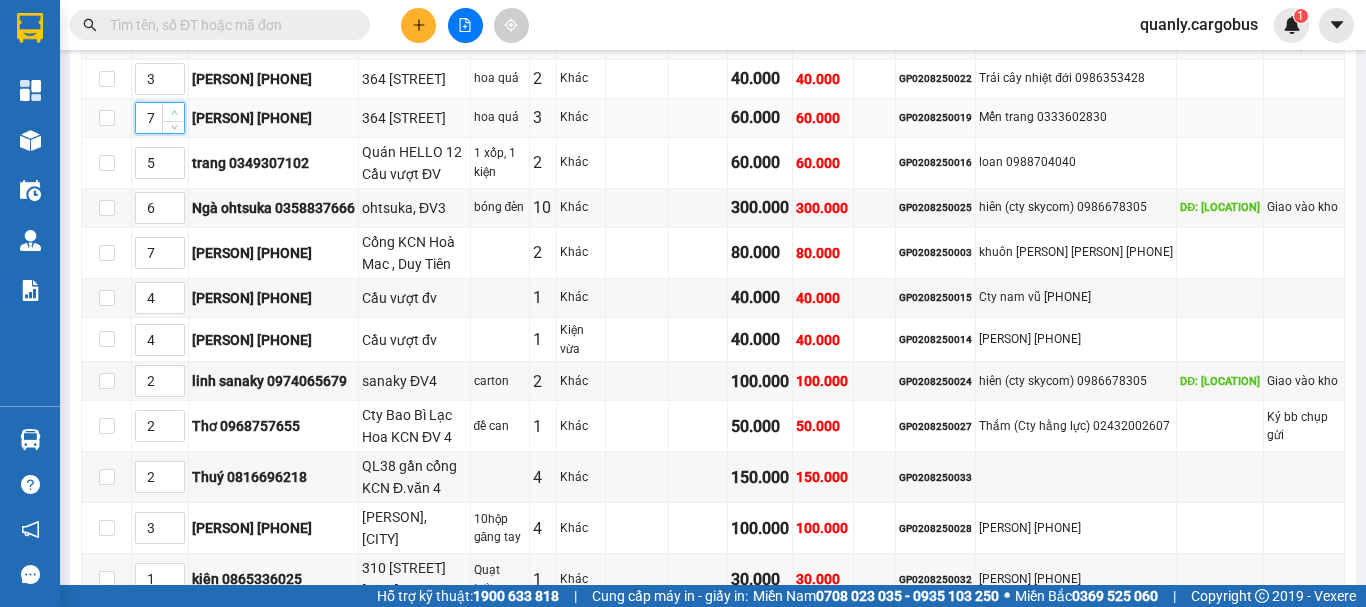 click at bounding box center [174, 113] 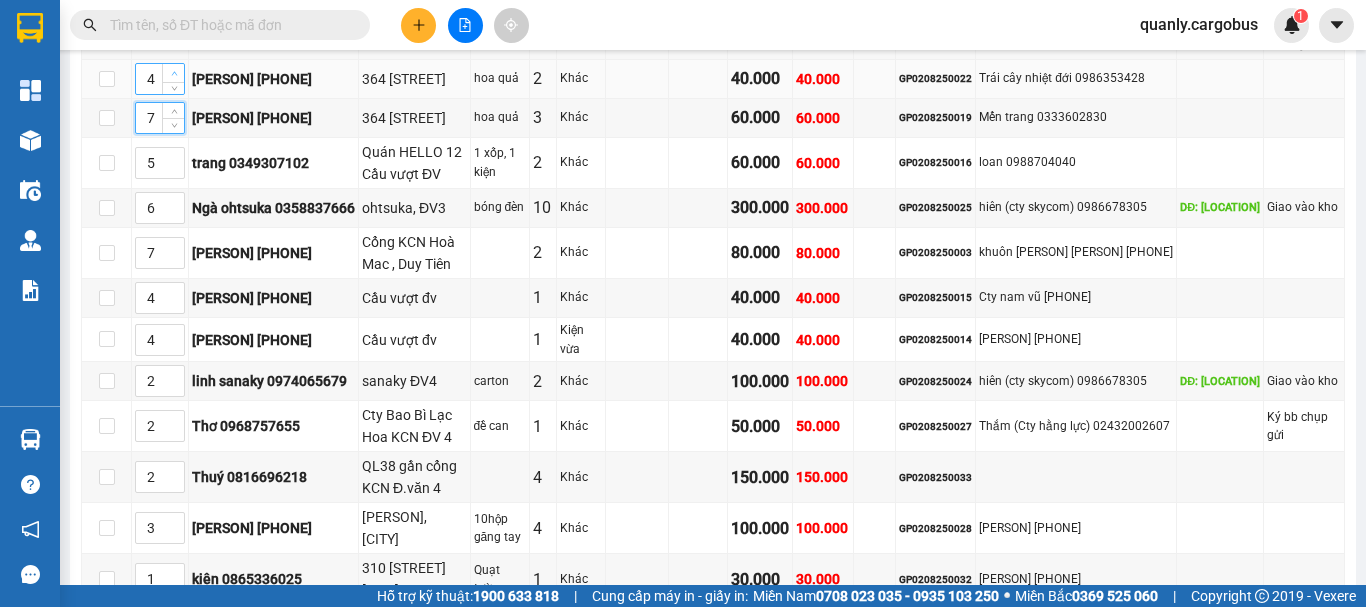 click 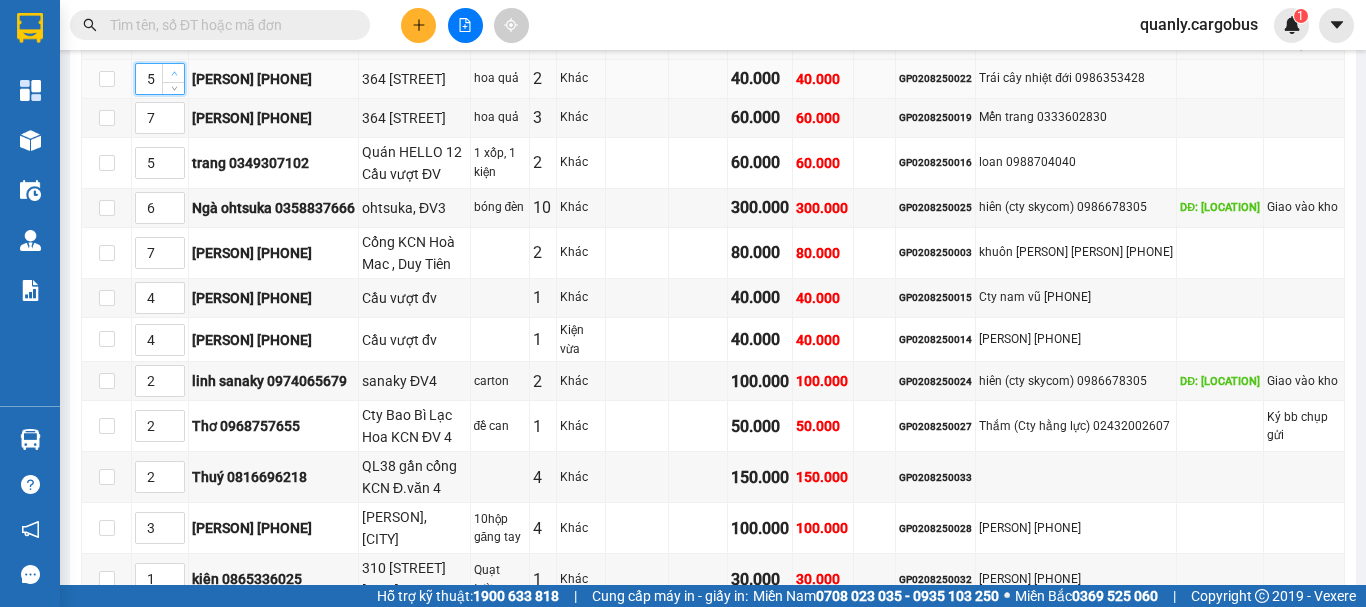 click 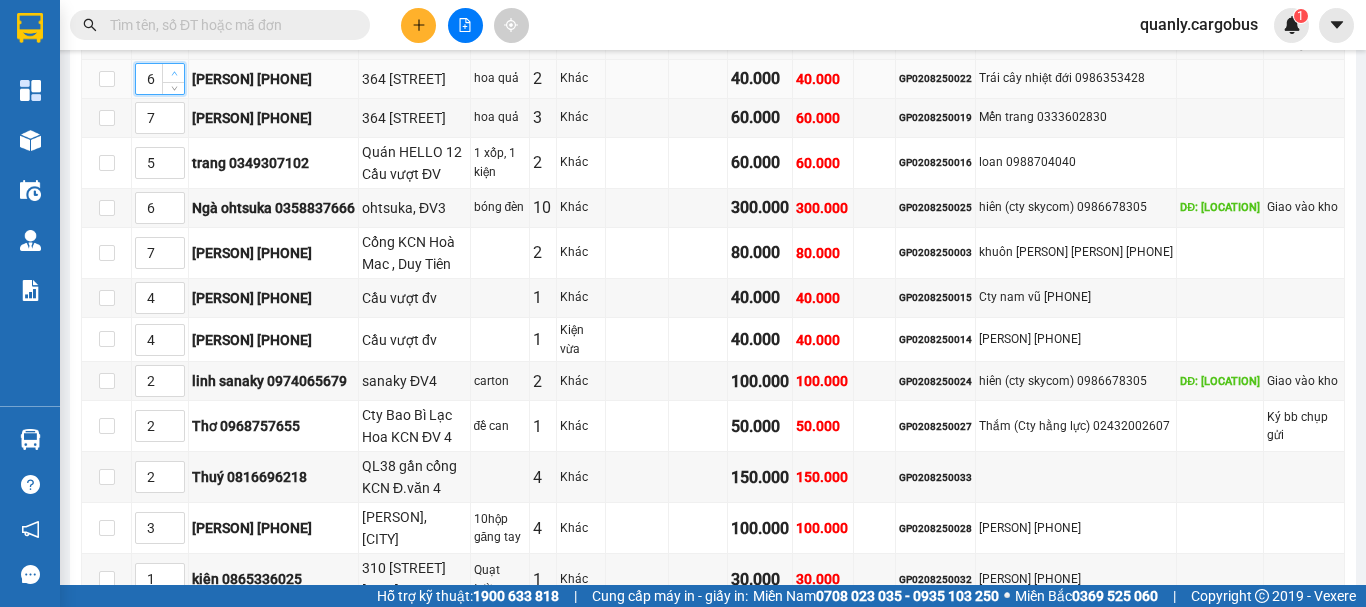click 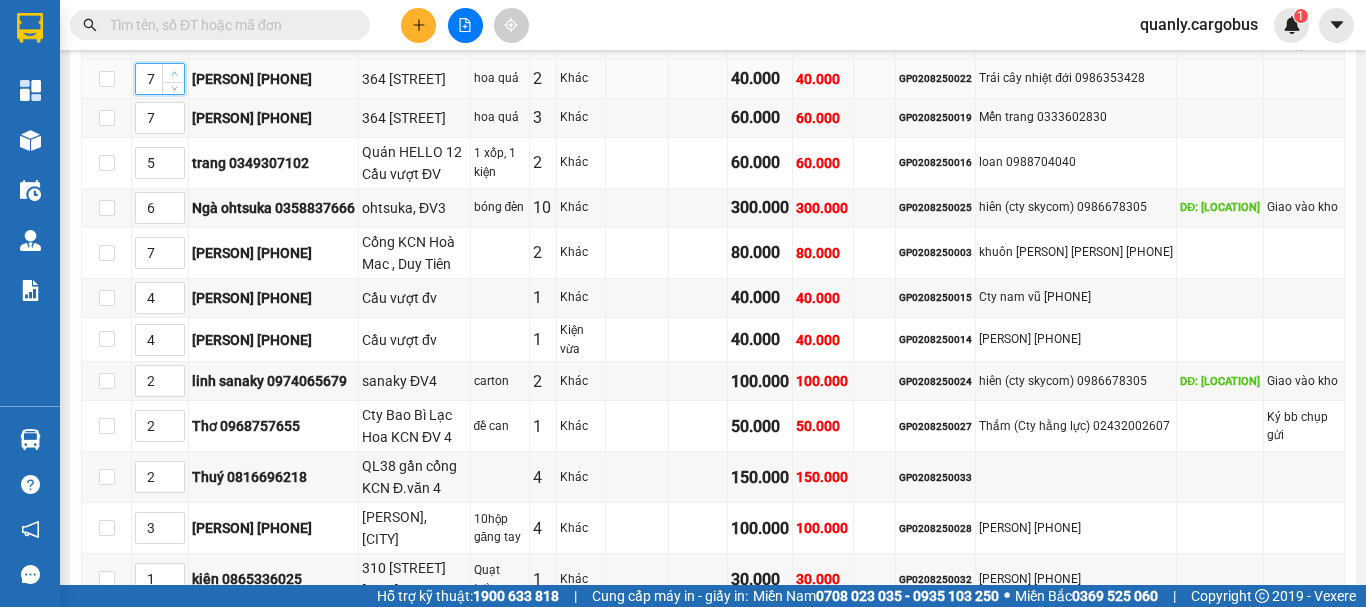 click 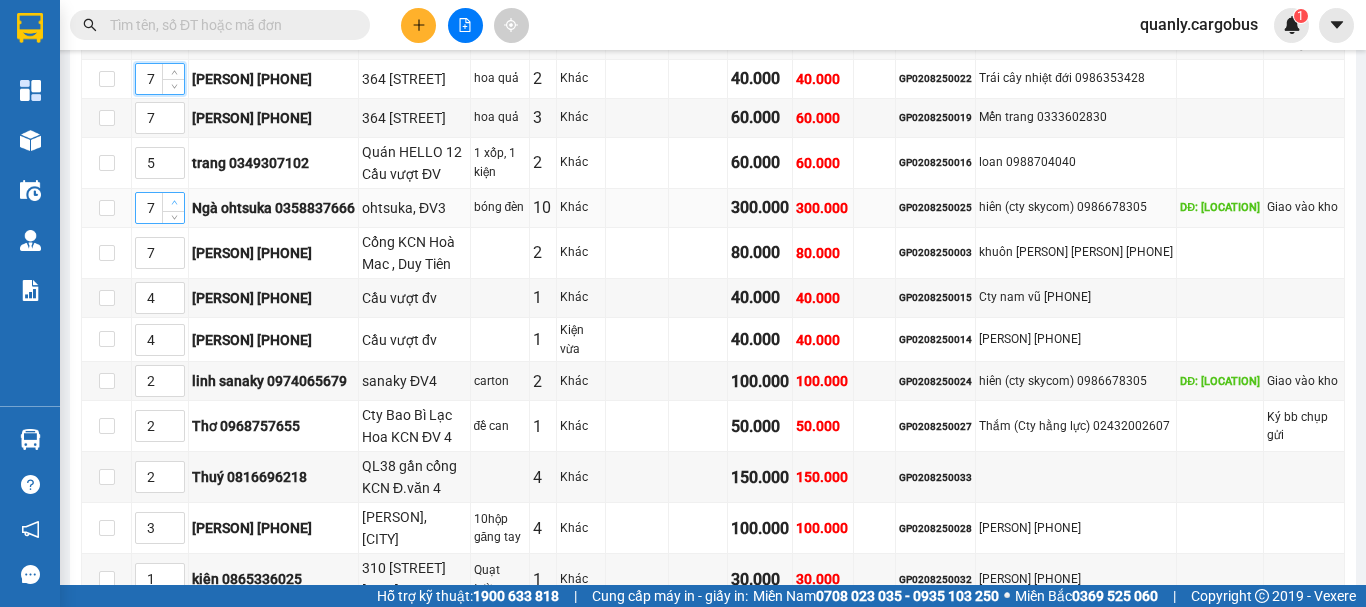 click 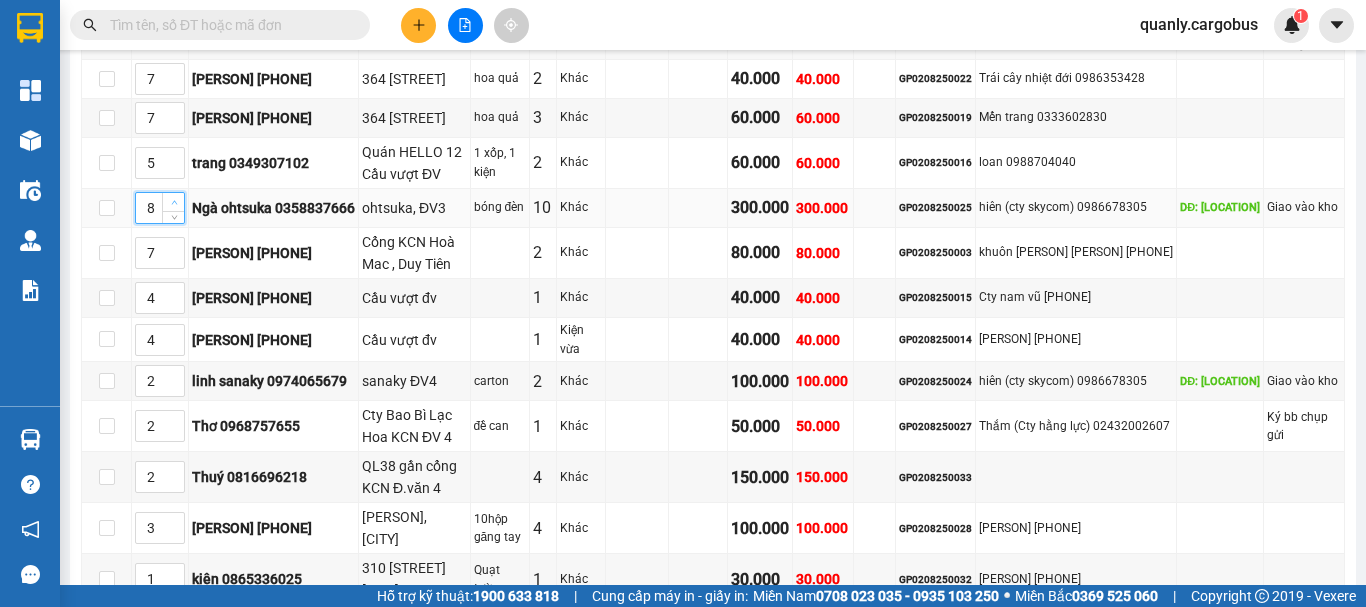 click 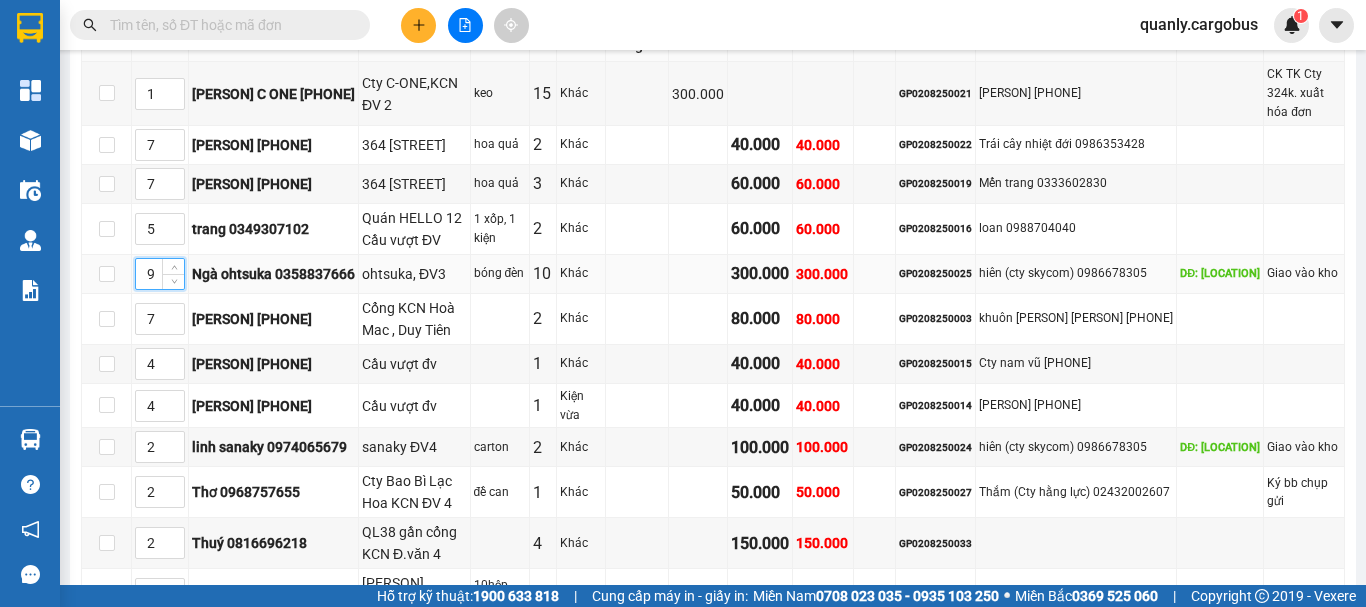 scroll, scrollTop: 400, scrollLeft: 0, axis: vertical 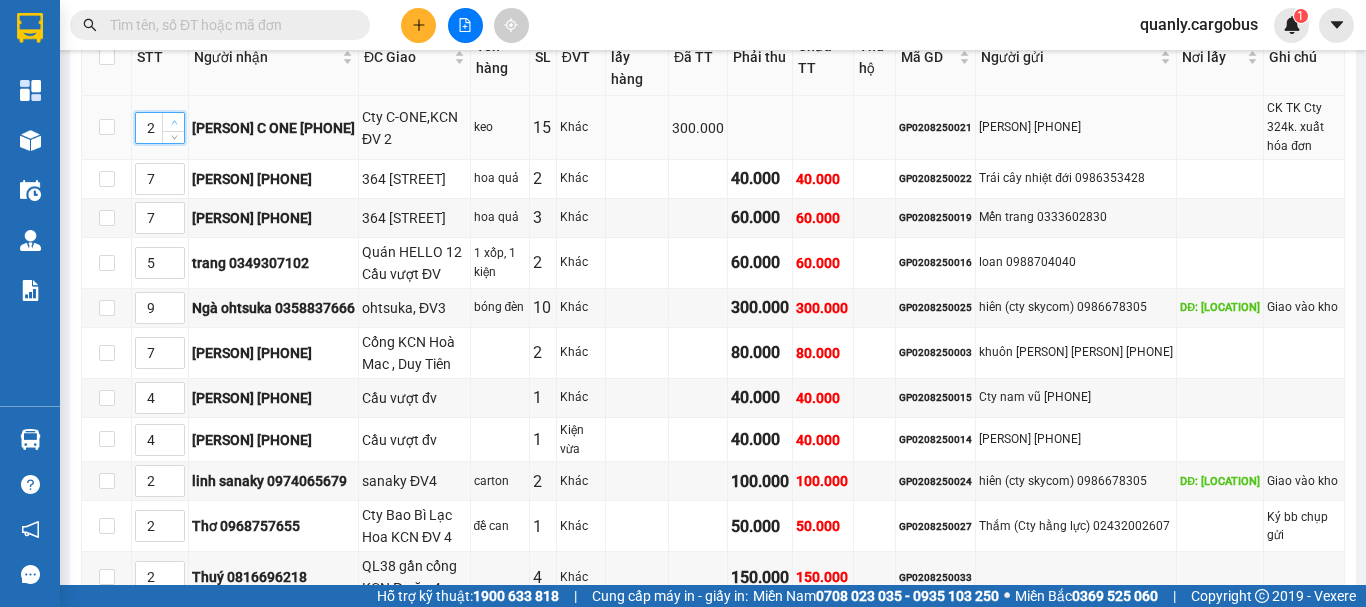 click at bounding box center [174, 123] 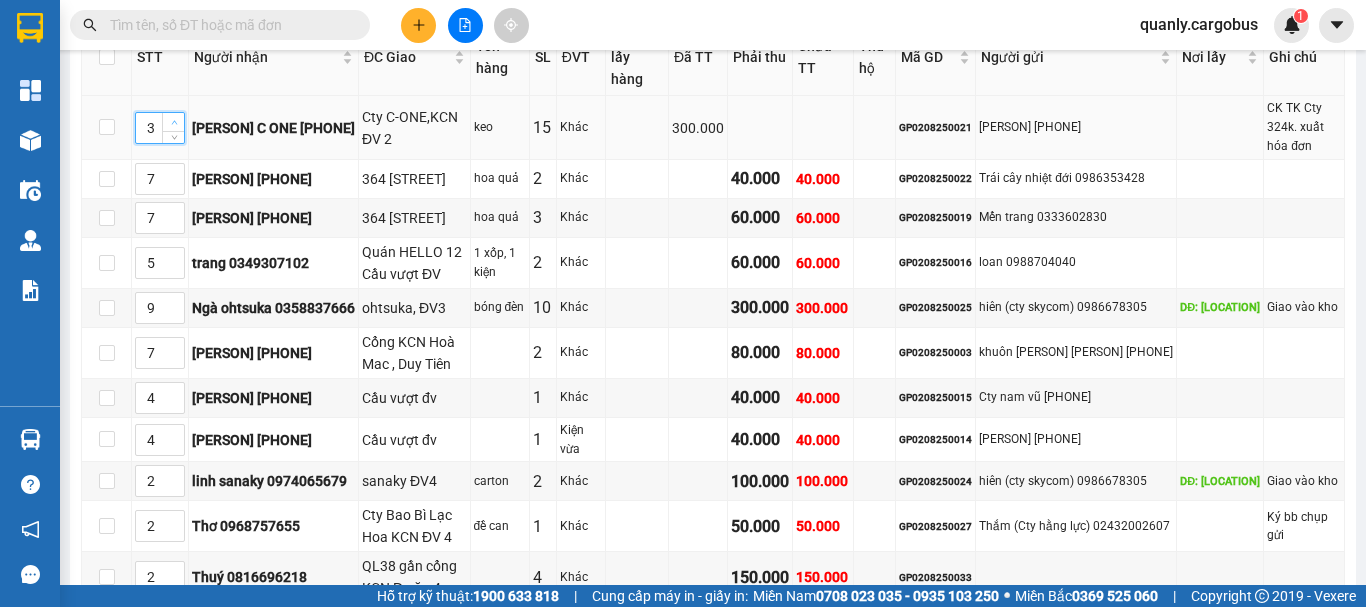 click at bounding box center [174, 123] 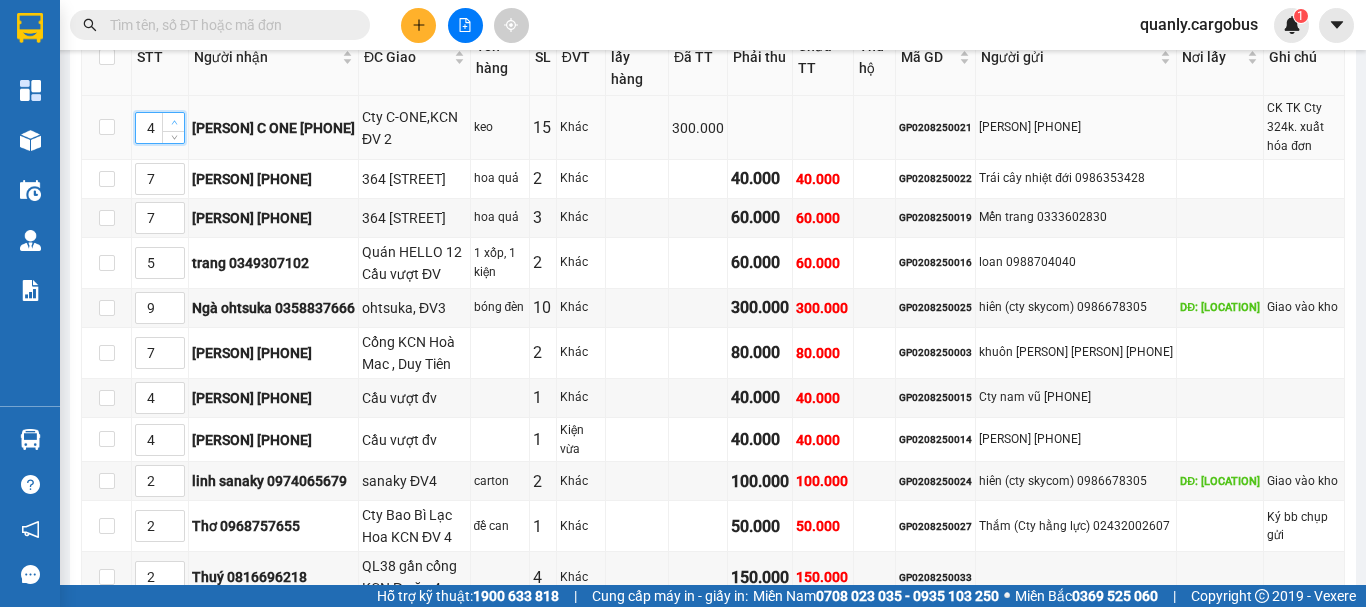 click at bounding box center [174, 123] 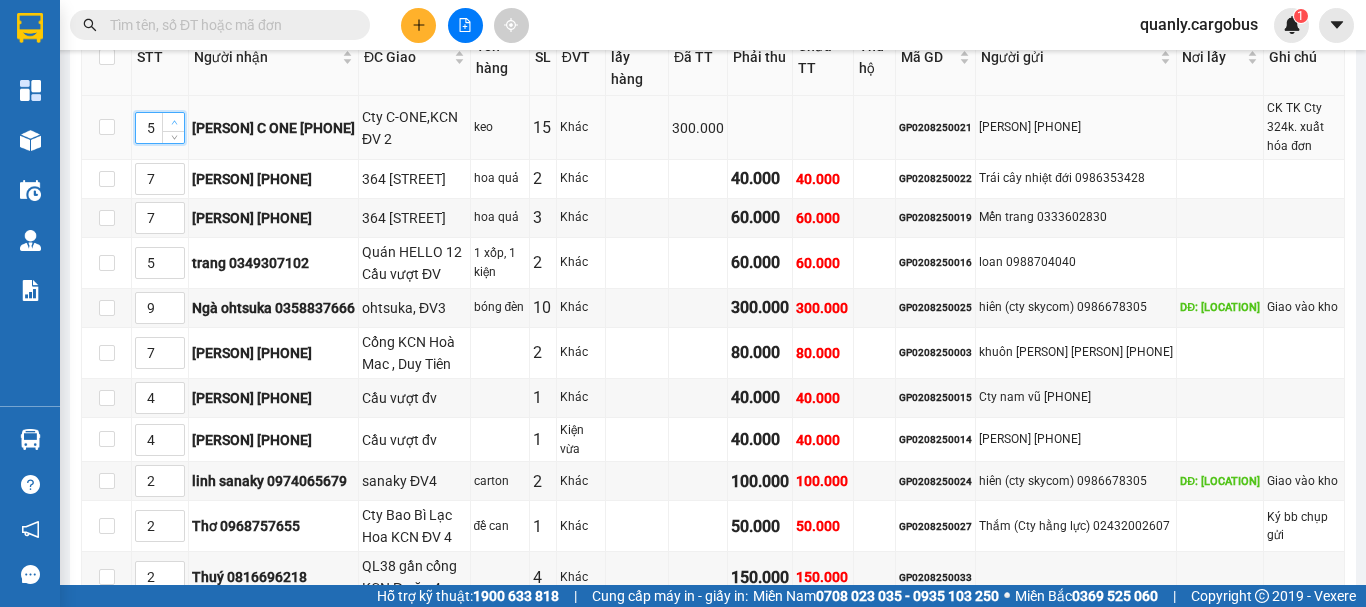 click at bounding box center [174, 123] 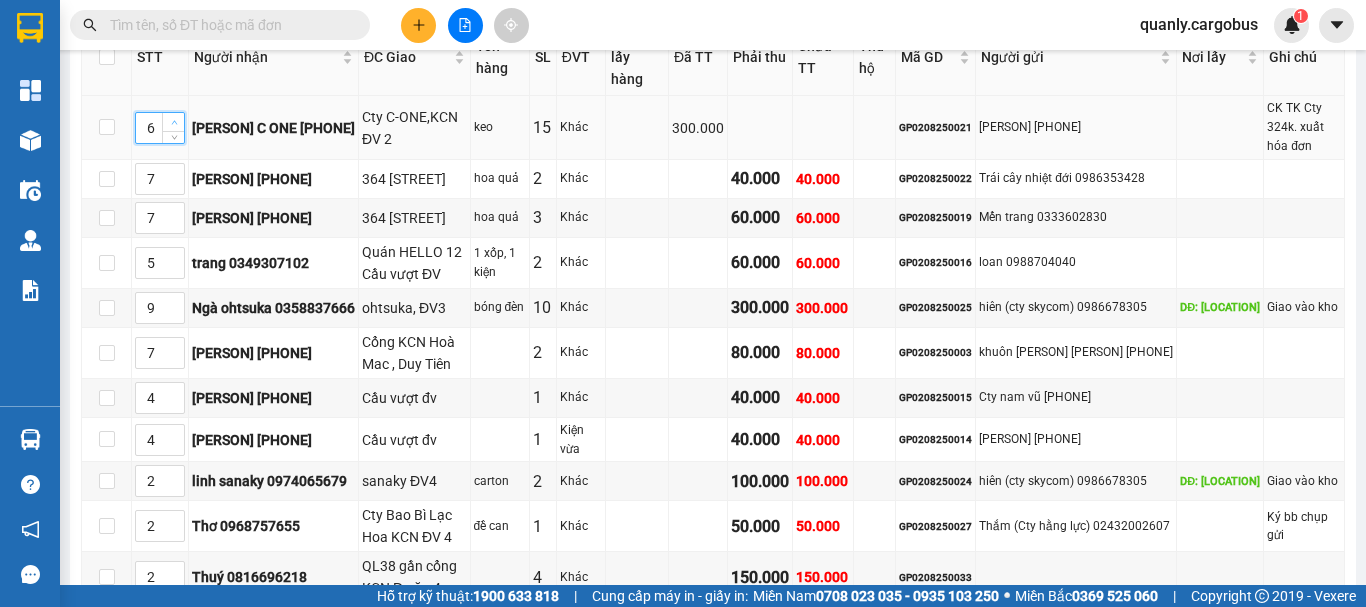 type on "7" 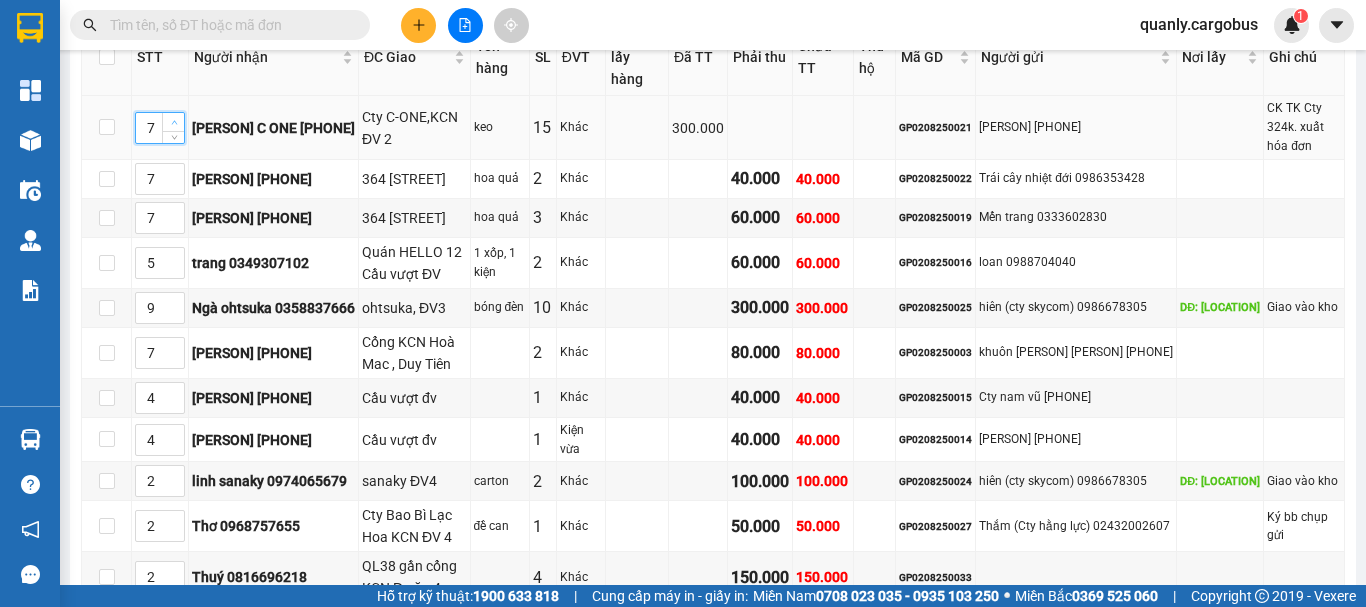 click at bounding box center [174, 123] 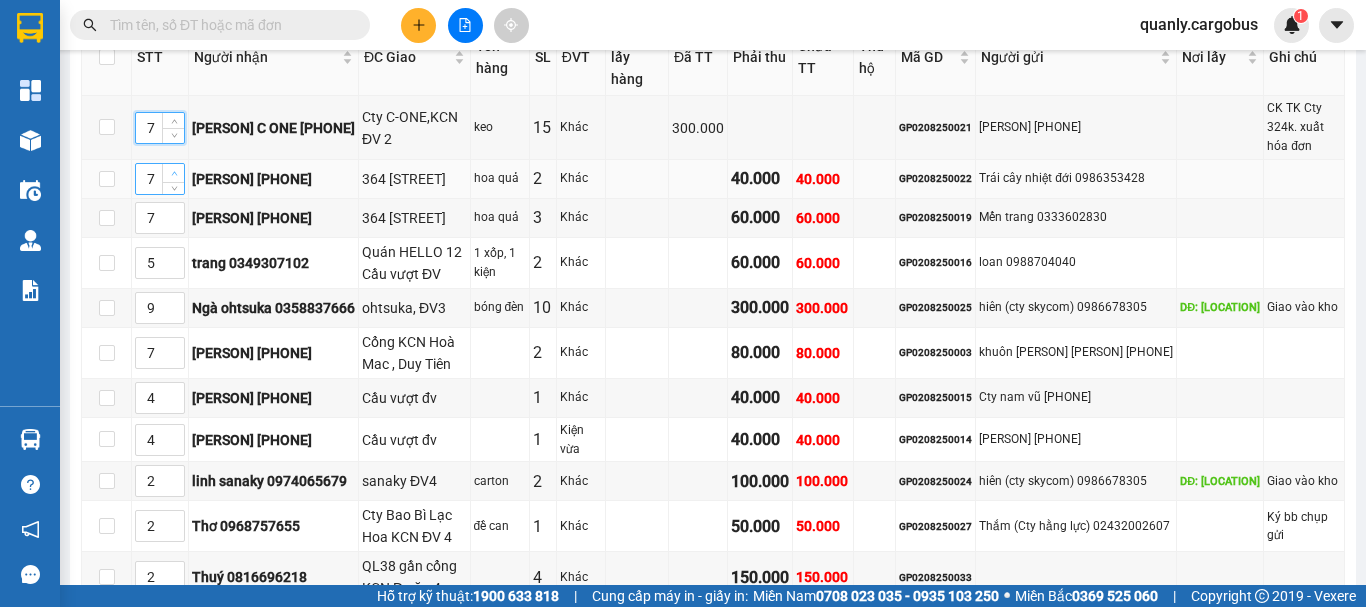 type on "8" 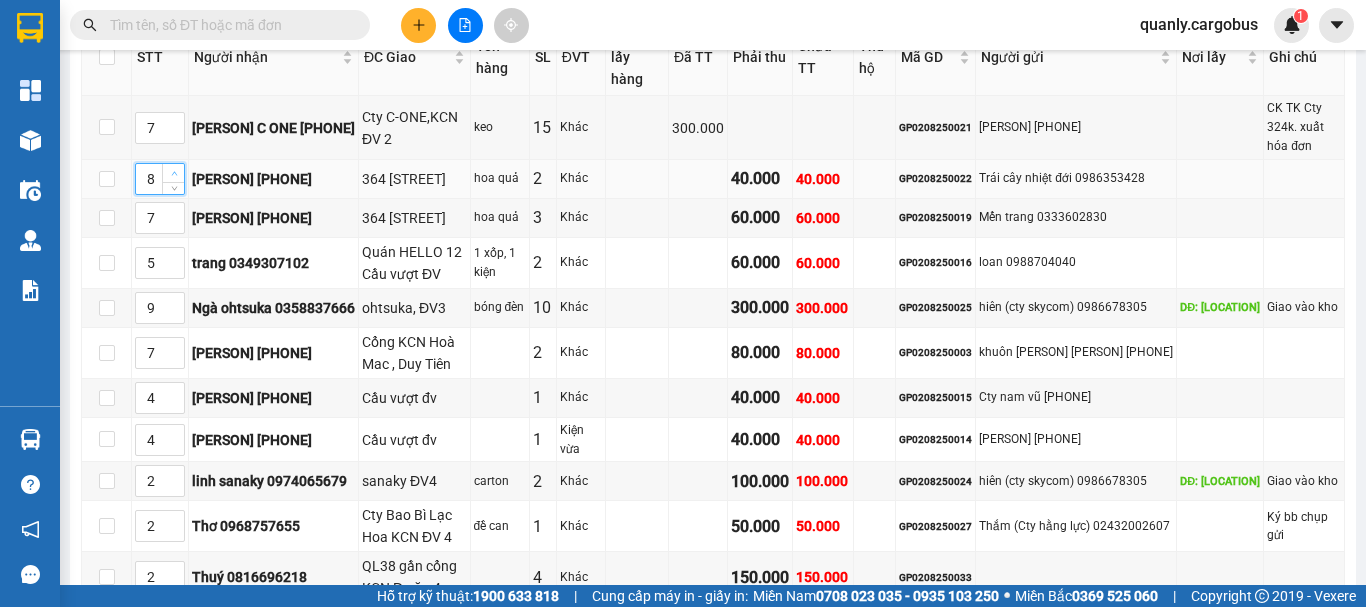 click at bounding box center (174, 174) 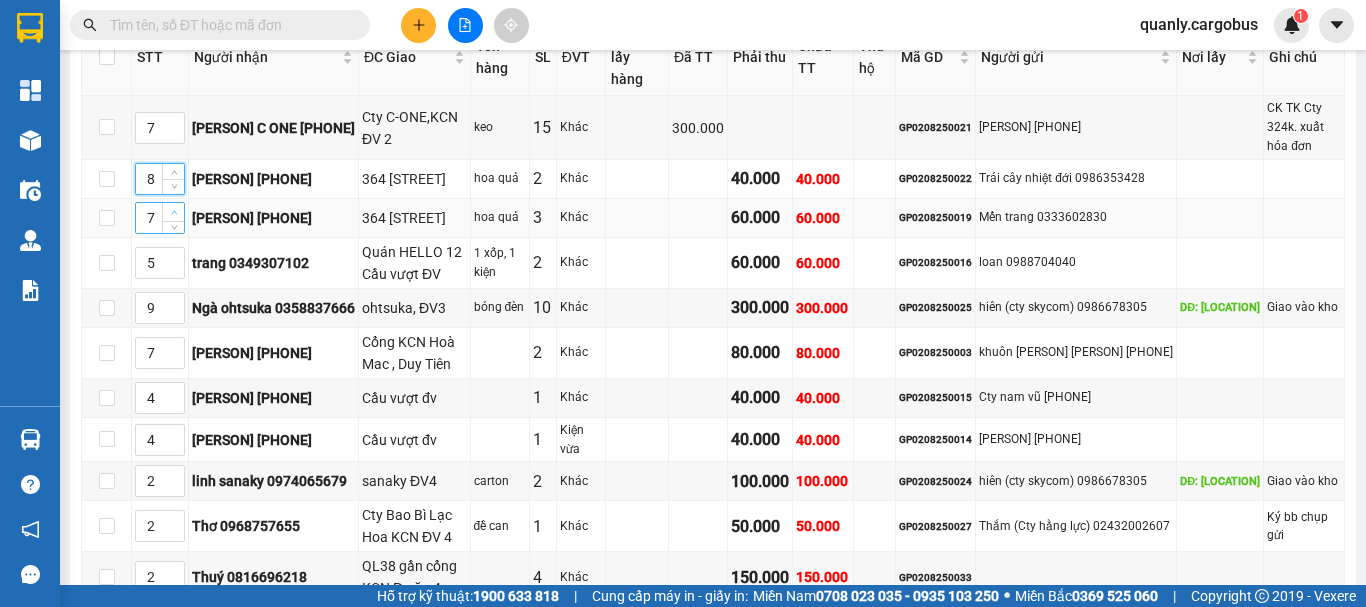 type on "8" 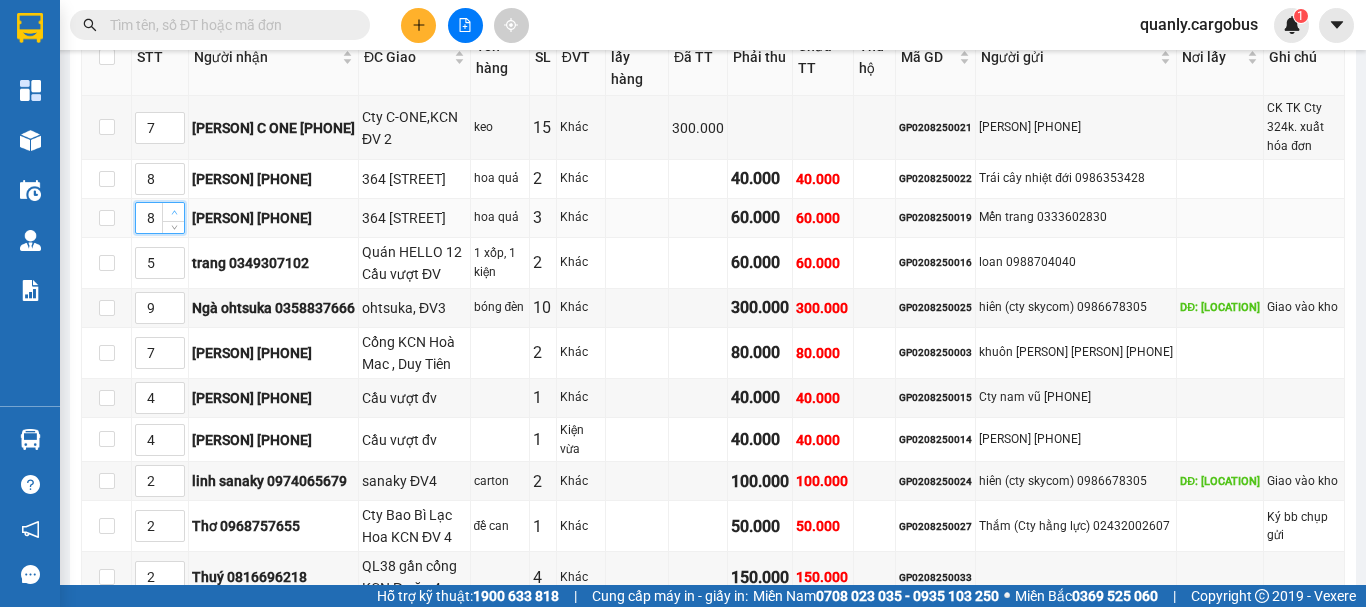 click at bounding box center [173, 212] 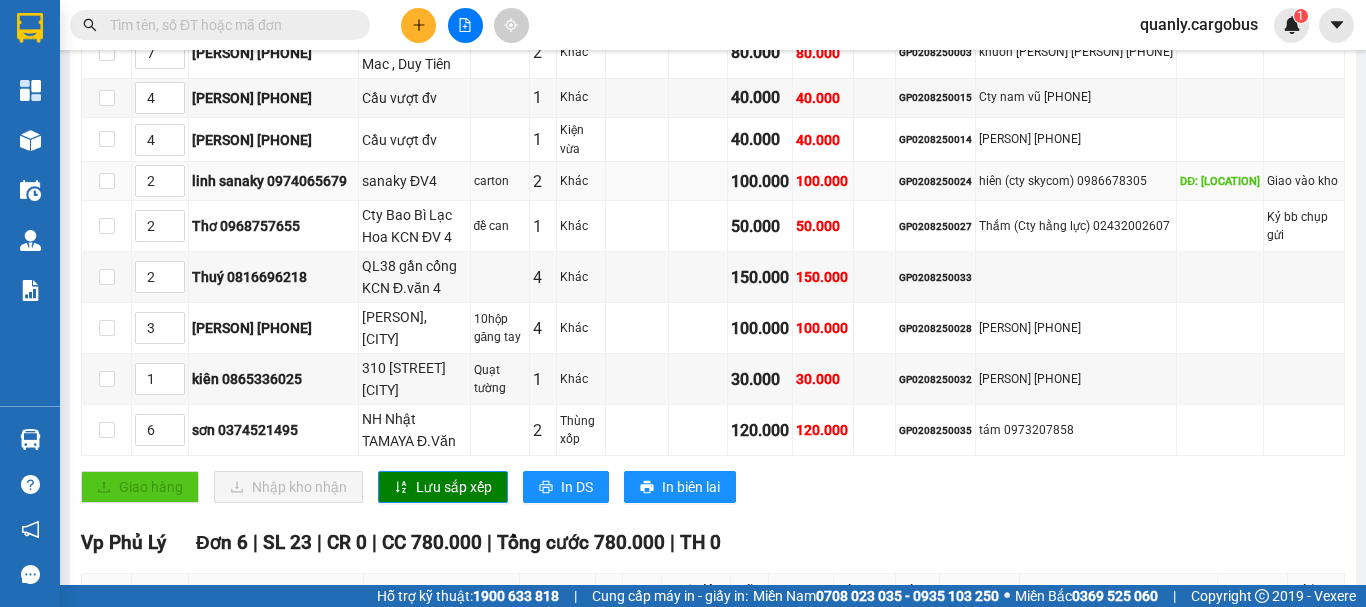 scroll, scrollTop: 600, scrollLeft: 0, axis: vertical 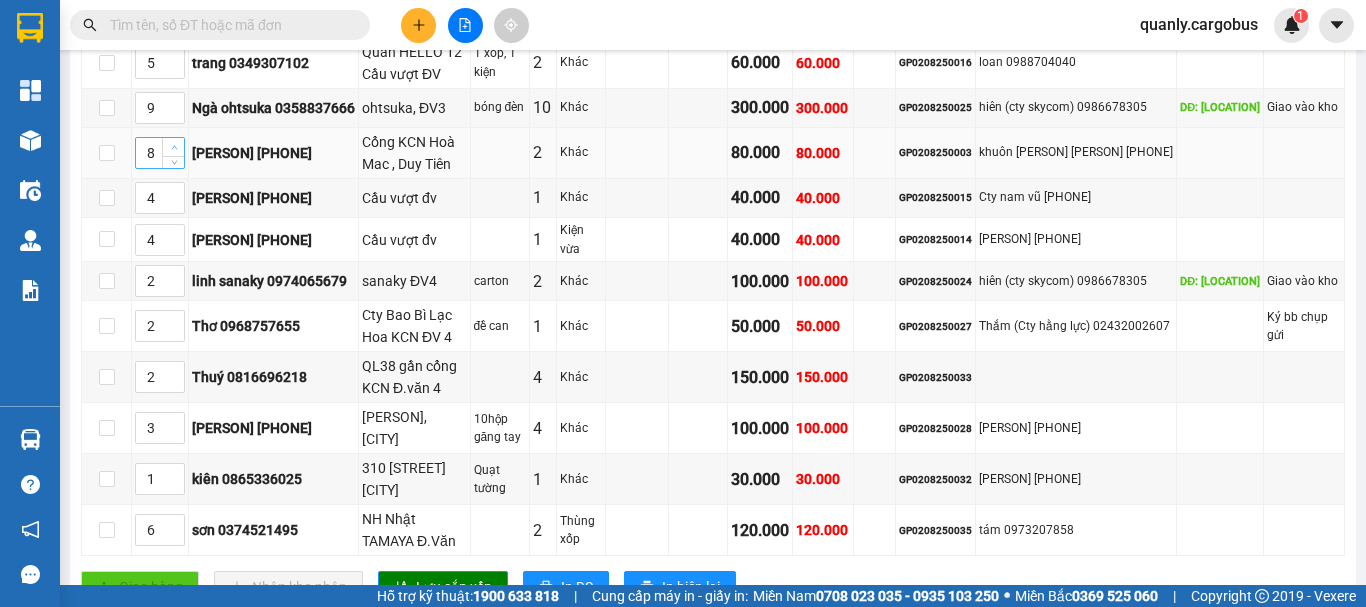 click at bounding box center (174, 148) 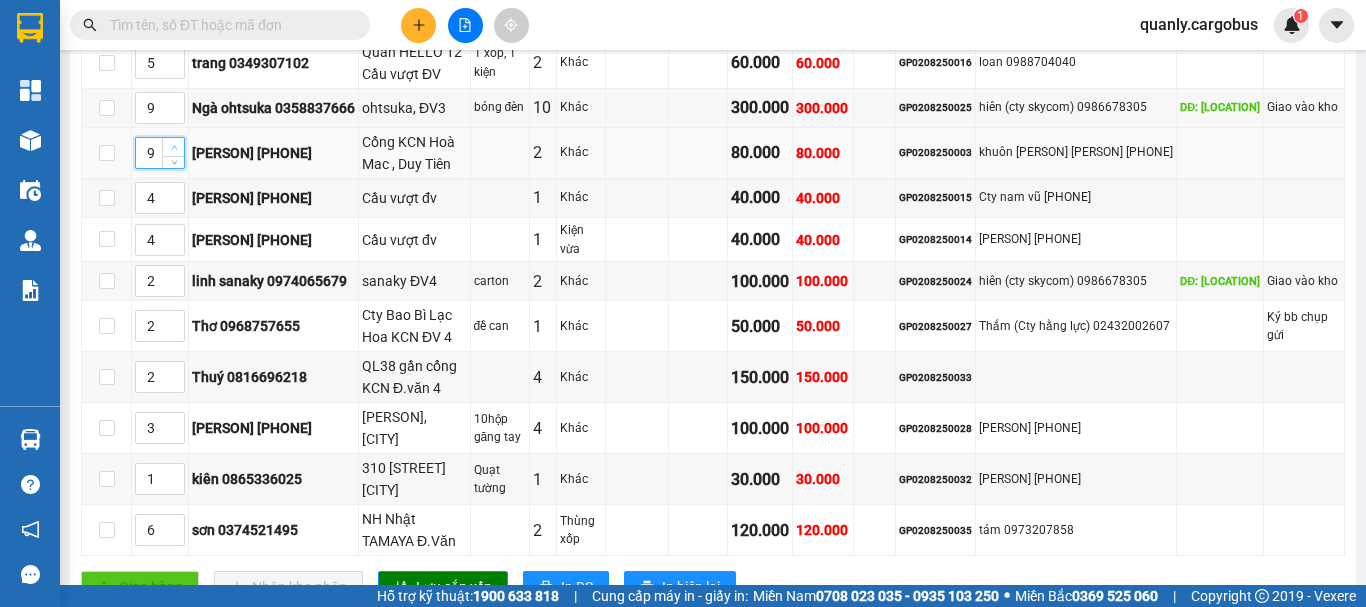 click at bounding box center (174, 148) 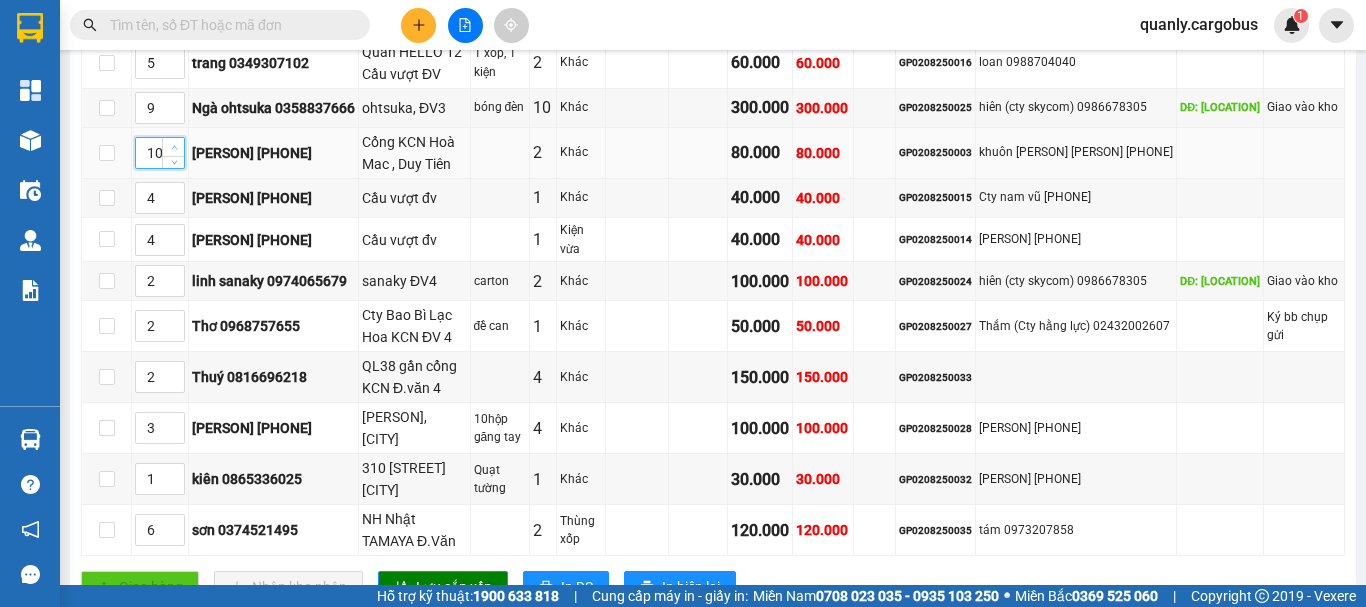 click at bounding box center (174, 148) 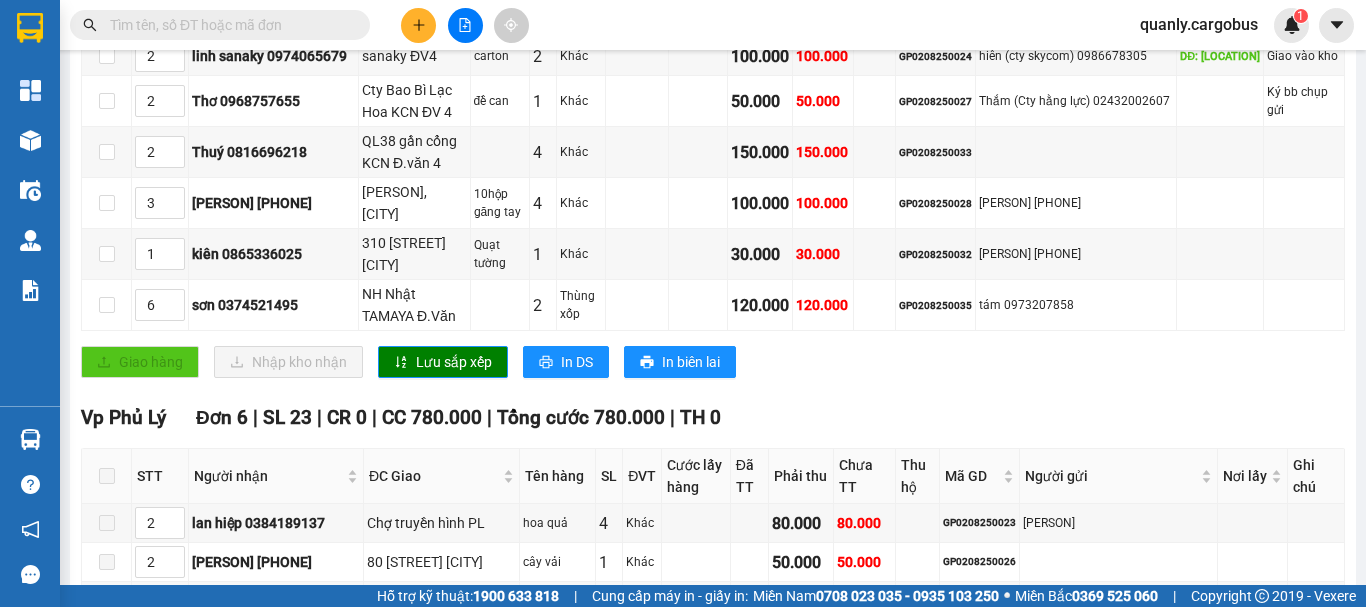 scroll, scrollTop: 900, scrollLeft: 0, axis: vertical 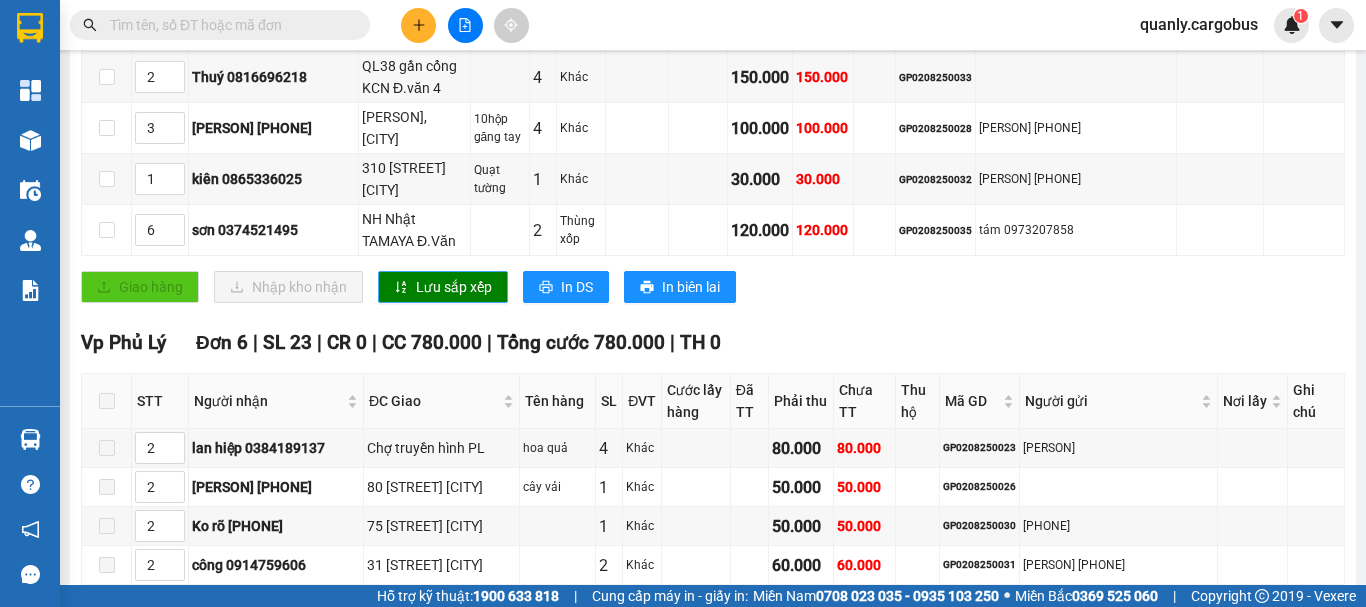 click on "Lưu sắp xếp" at bounding box center (454, 287) 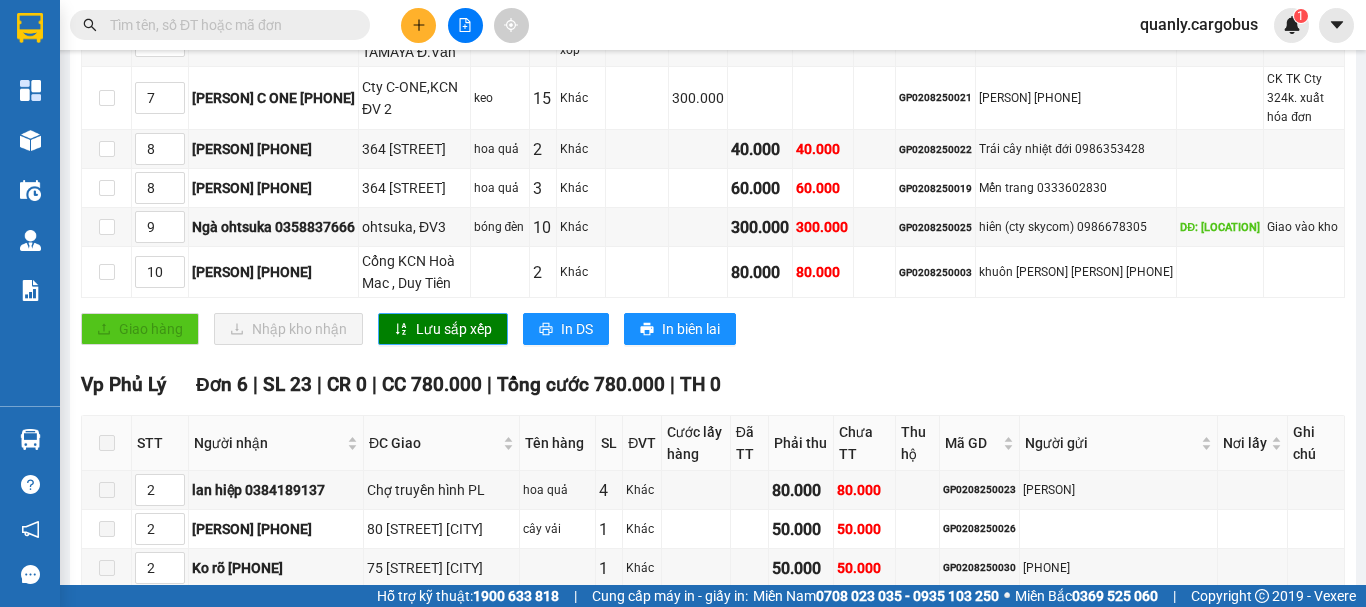 scroll, scrollTop: 847, scrollLeft: 0, axis: vertical 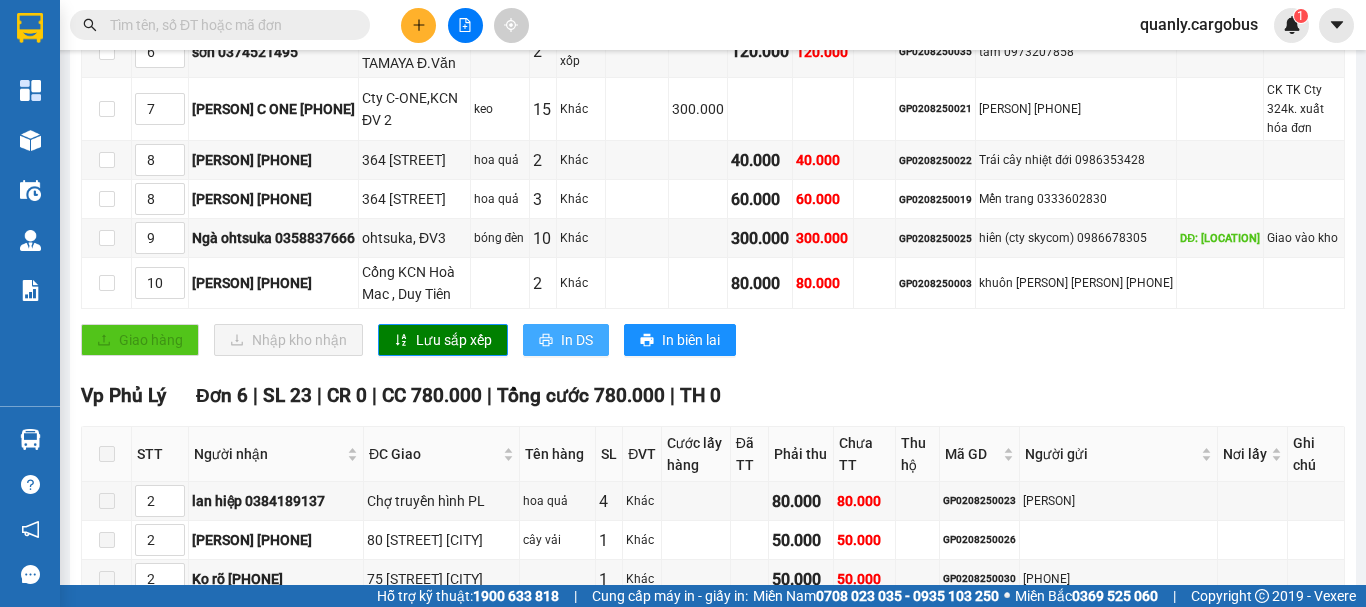 click on "In DS" at bounding box center (577, 340) 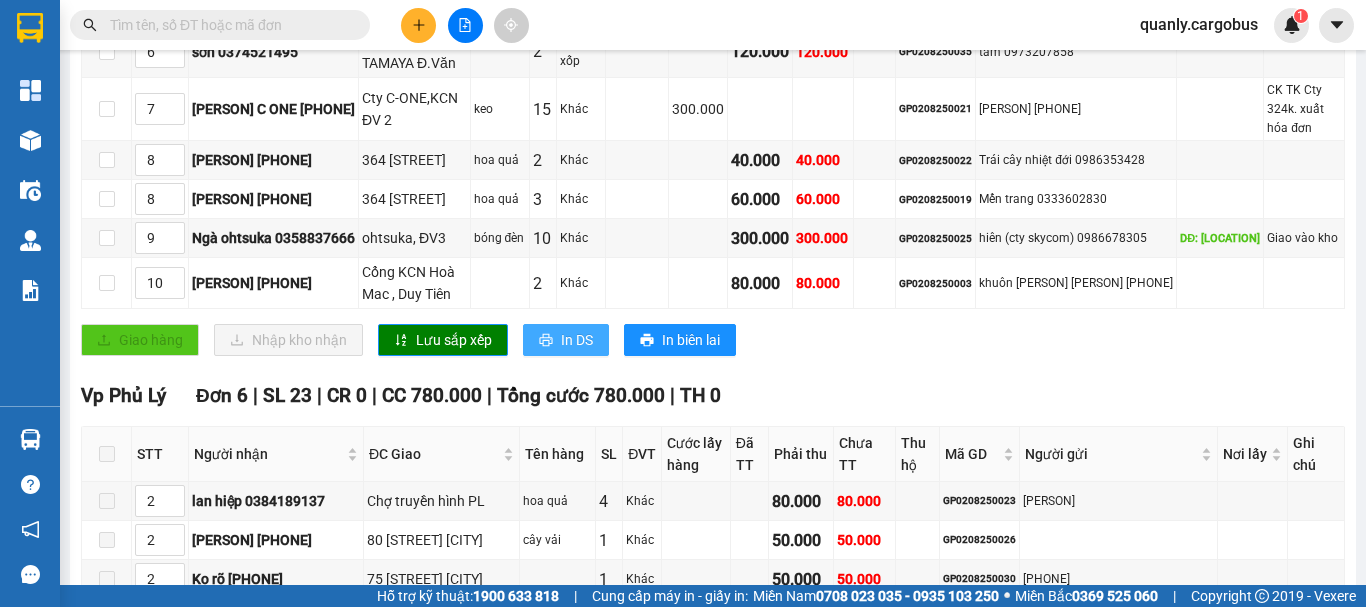 scroll, scrollTop: 0, scrollLeft: 0, axis: both 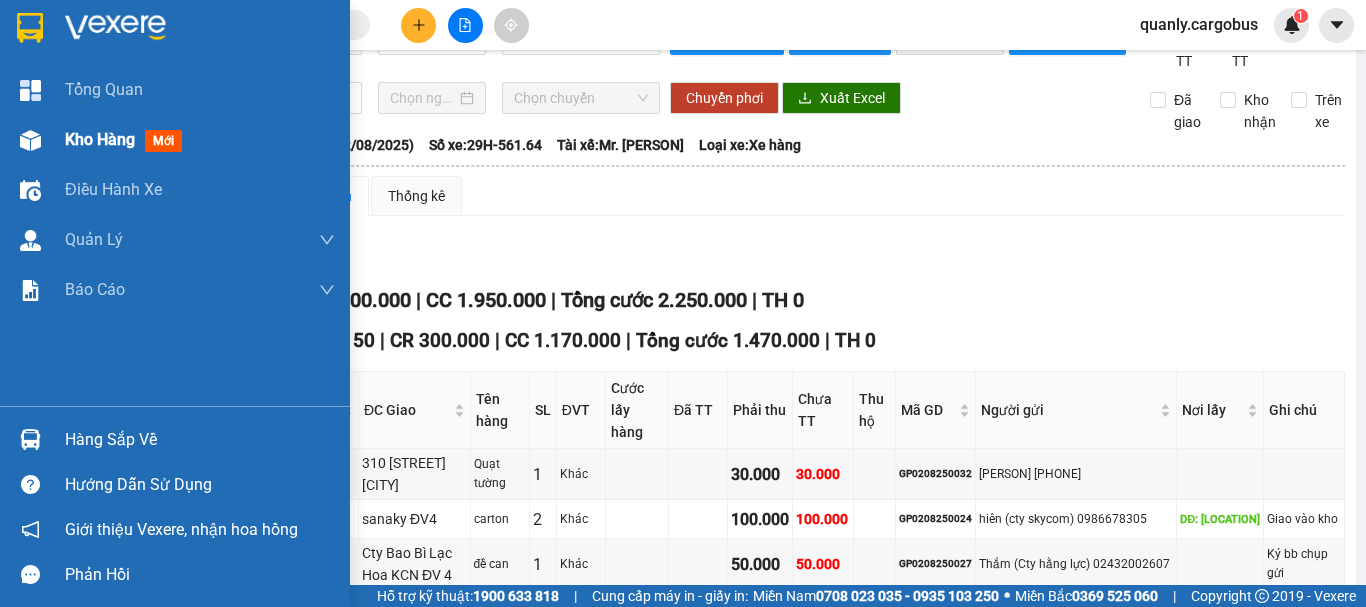 click at bounding box center [30, 140] 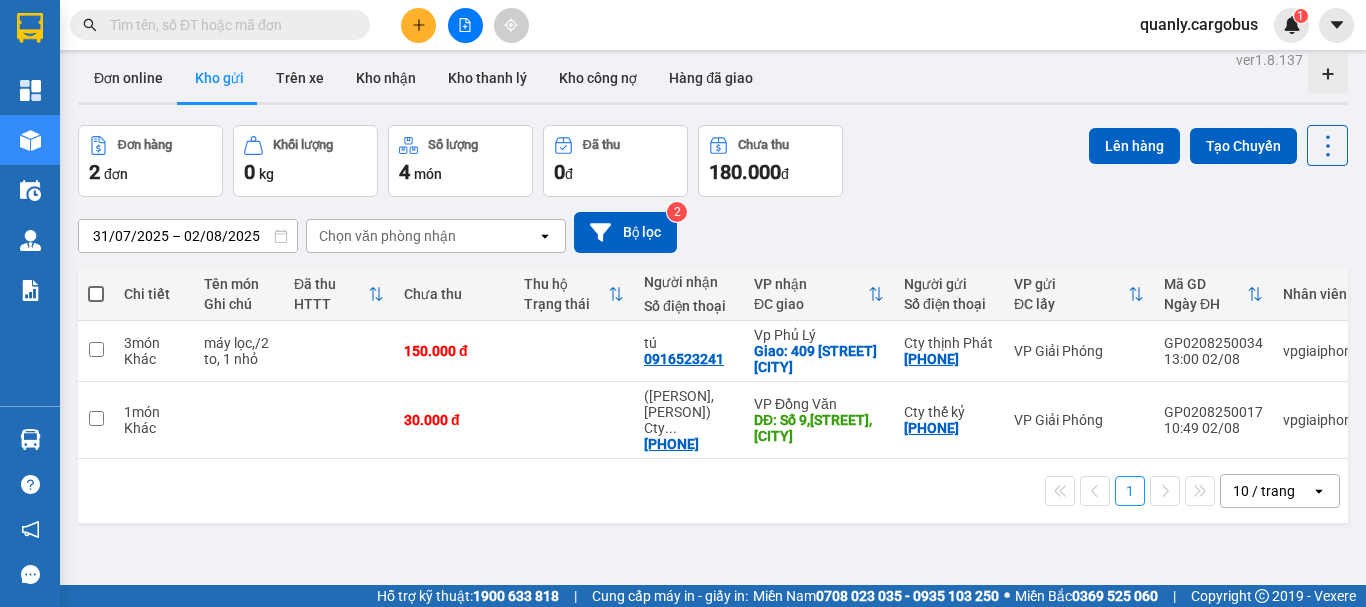 scroll, scrollTop: 0, scrollLeft: 0, axis: both 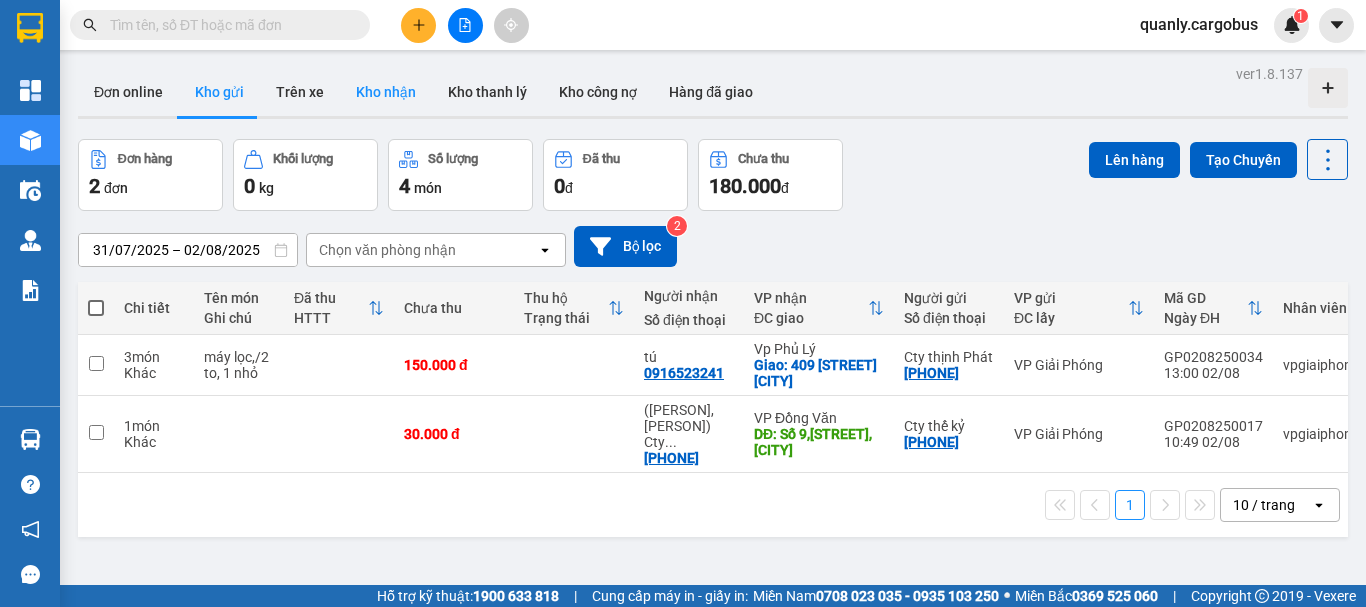 click on "Kho nhận" at bounding box center [386, 92] 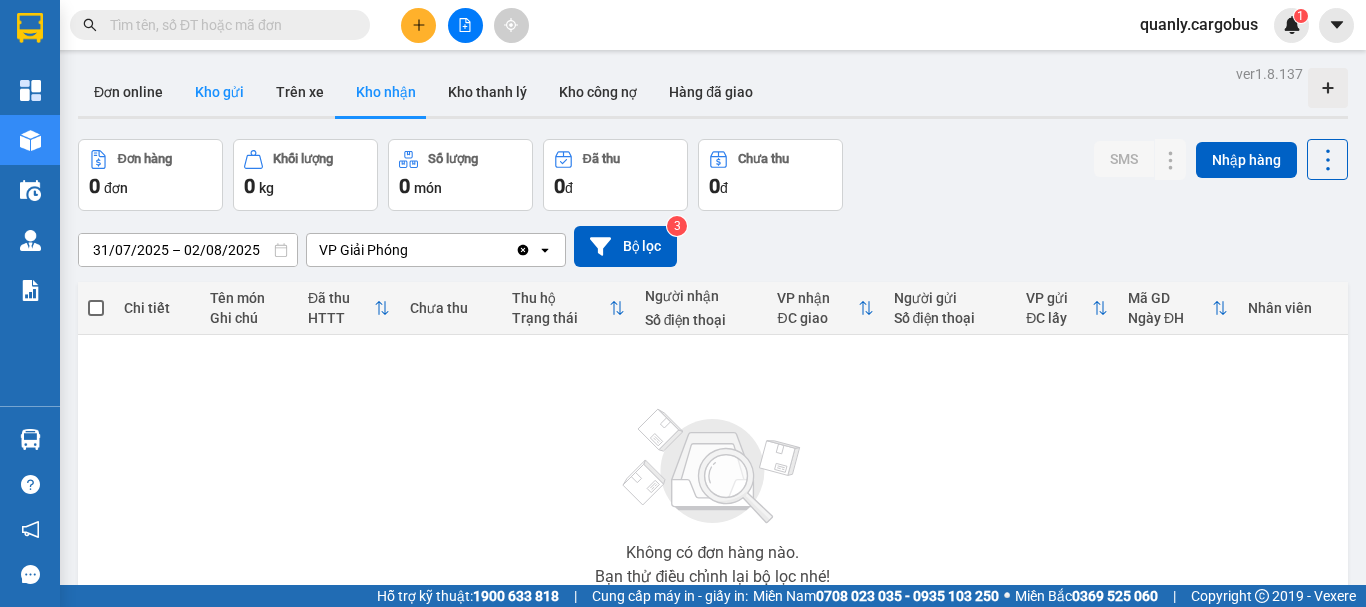 click on "Kho gửi" at bounding box center [219, 92] 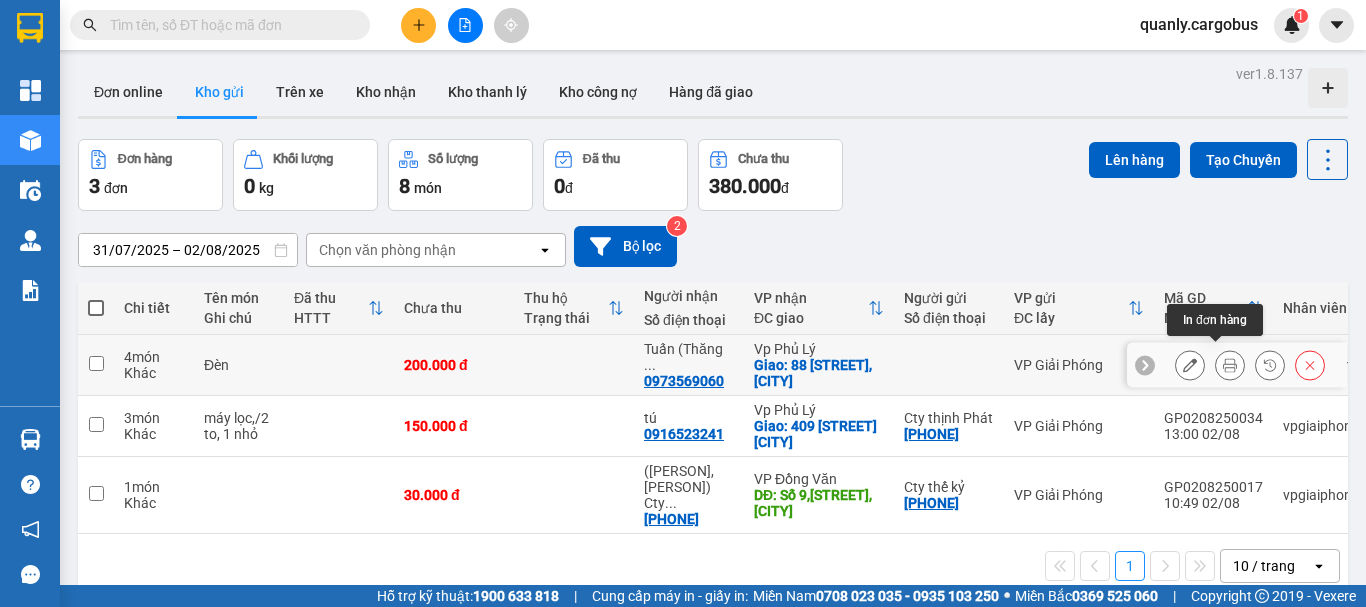 click 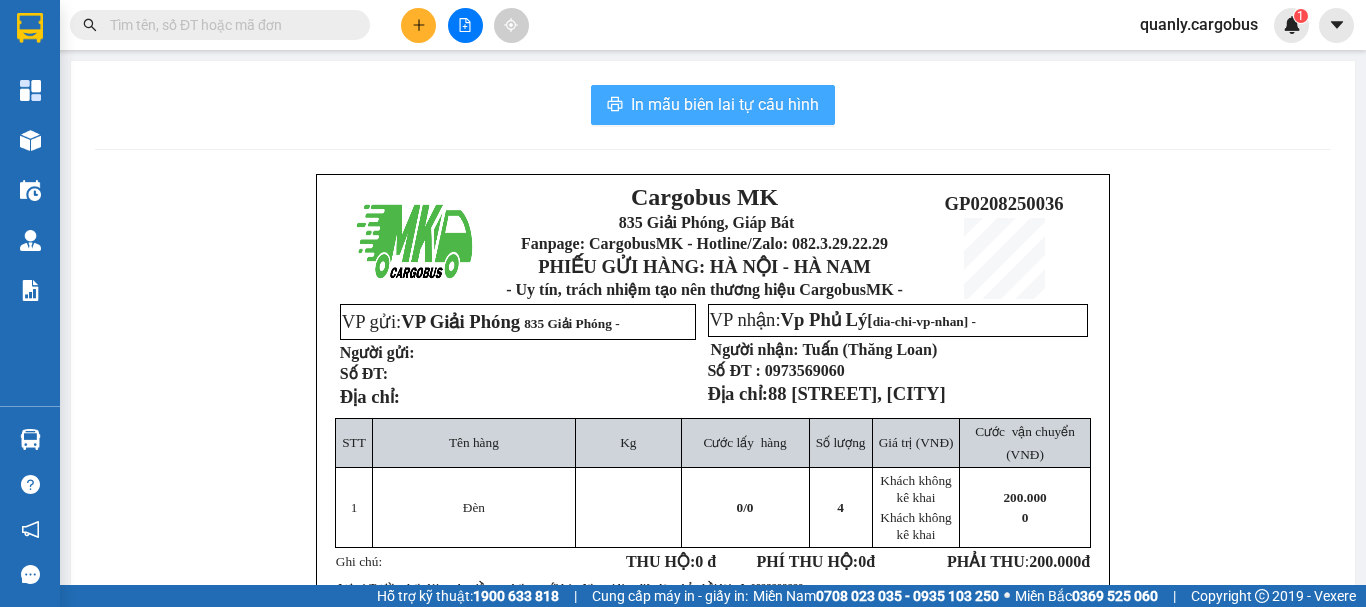 click on "In mẫu biên lai tự cấu hình" at bounding box center (725, 104) 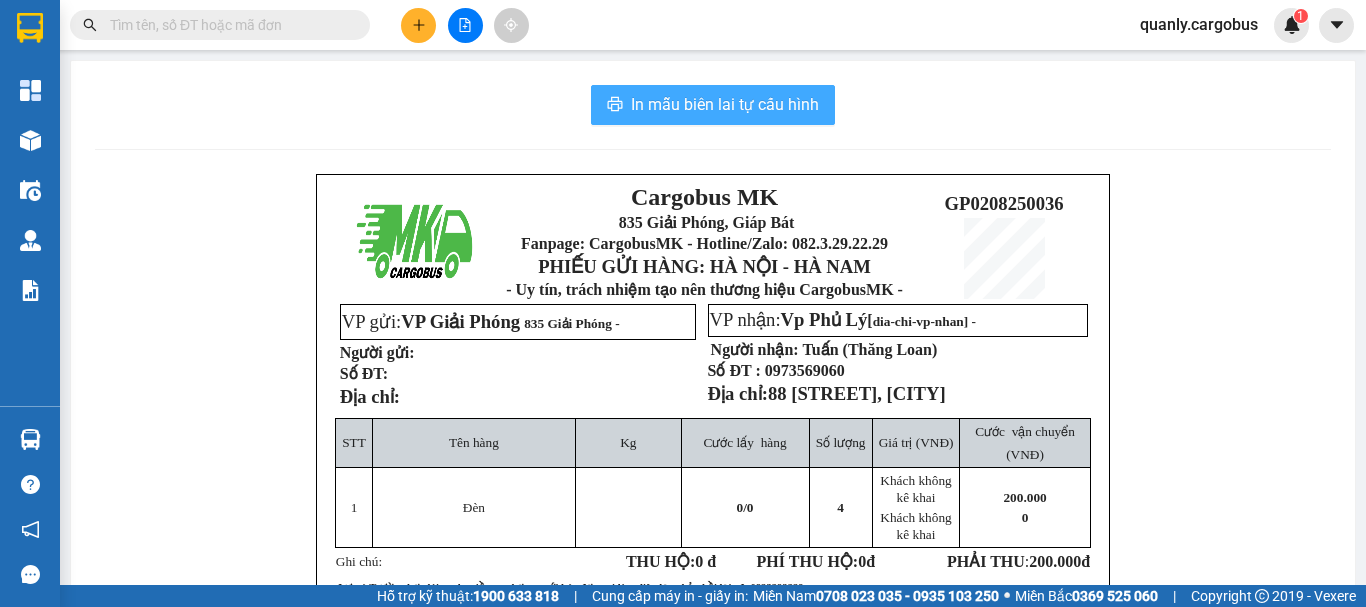 scroll, scrollTop: 0, scrollLeft: 0, axis: both 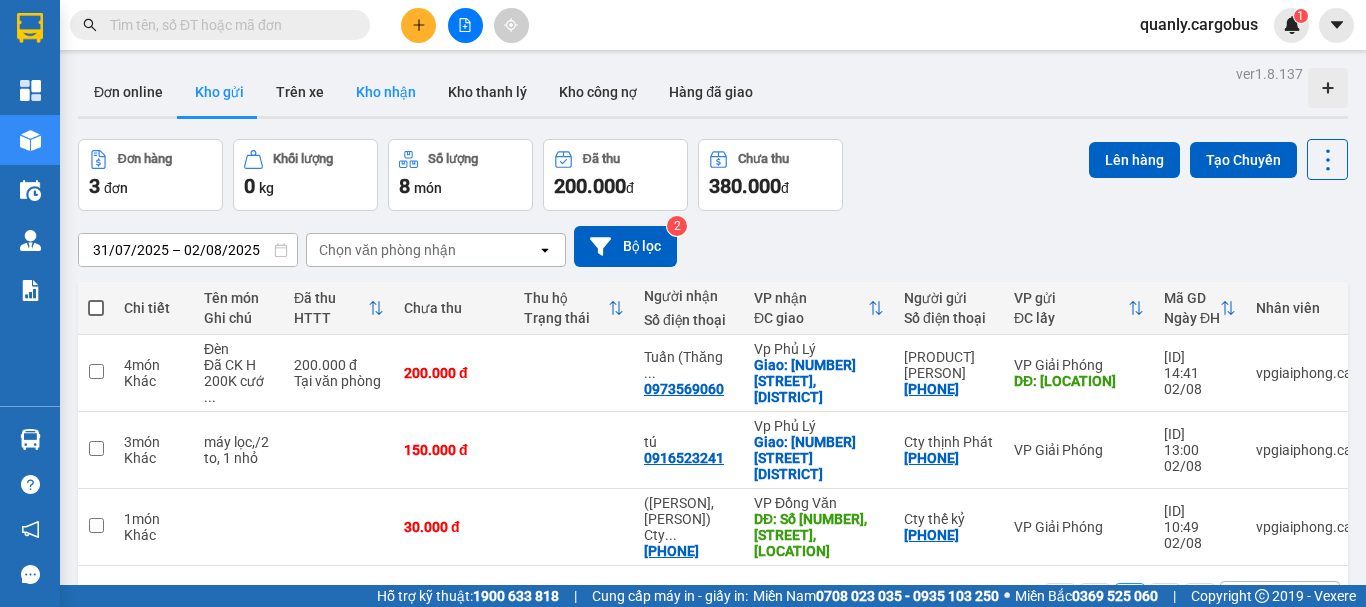 click on "Kho nhận" at bounding box center (386, 92) 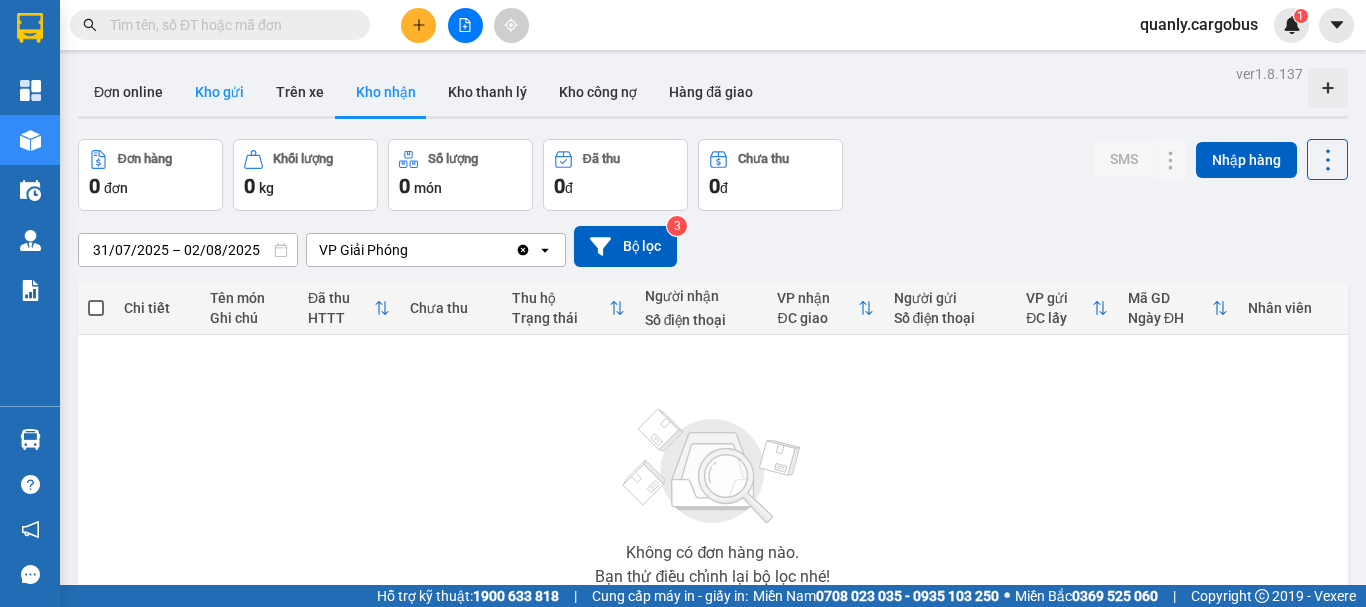 click on "Kho gửi" at bounding box center [219, 92] 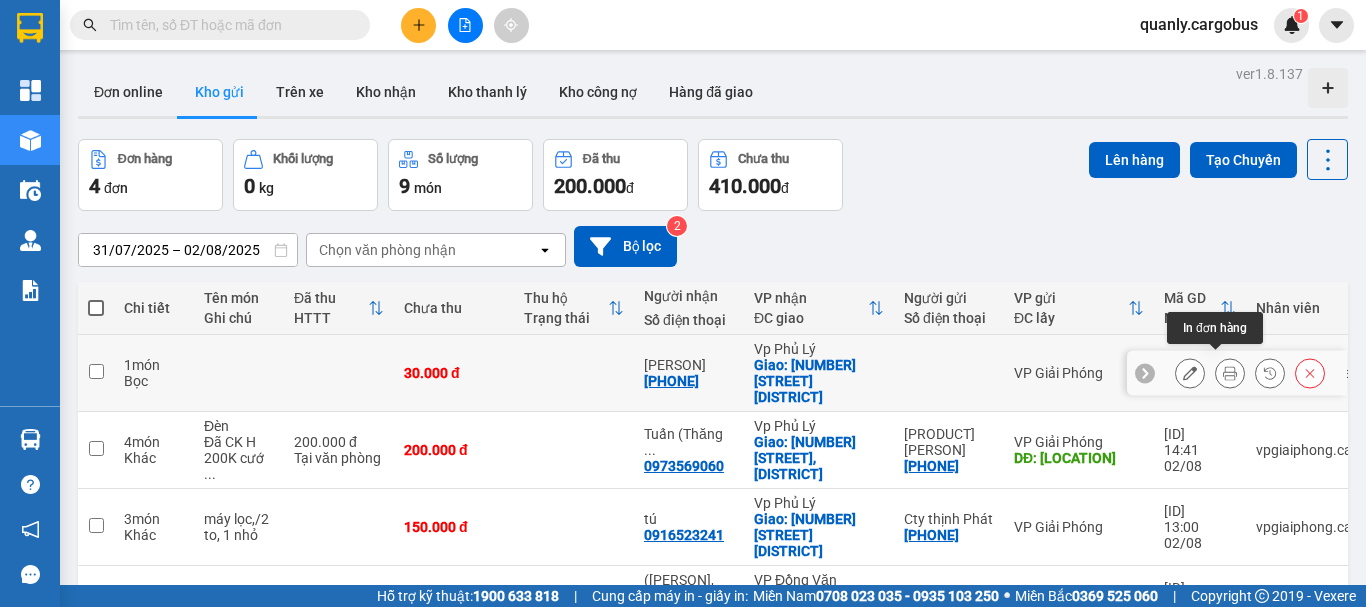 click 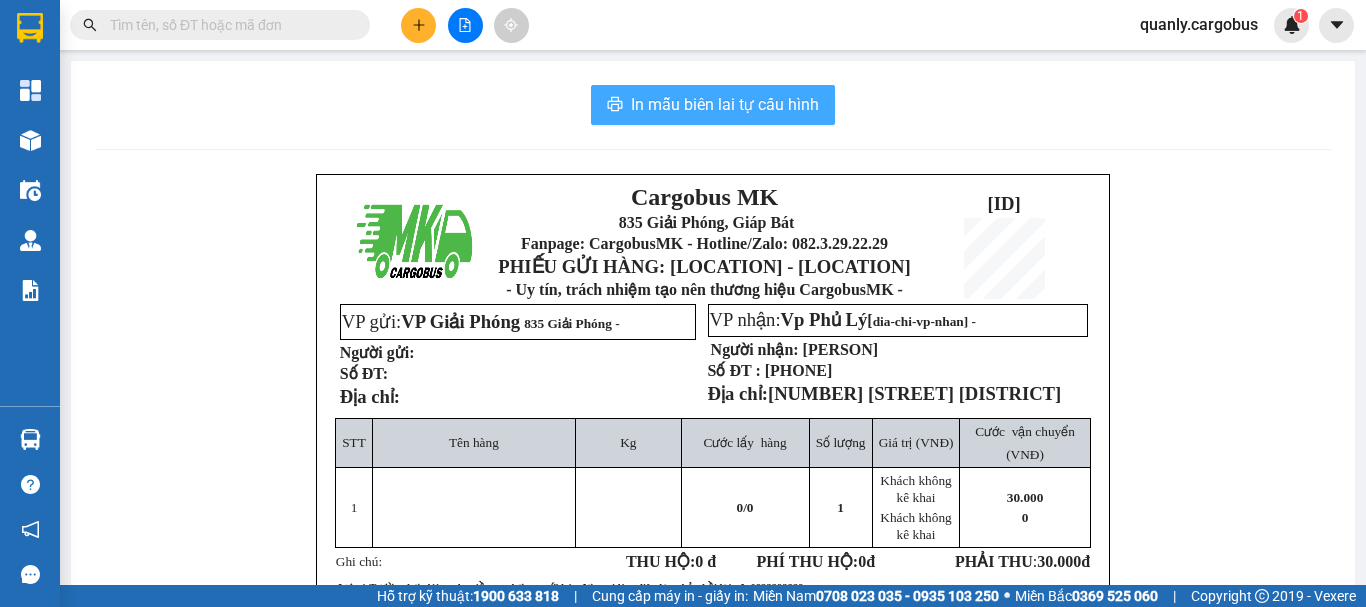 click on "In mẫu biên lai tự cấu hình" at bounding box center (725, 104) 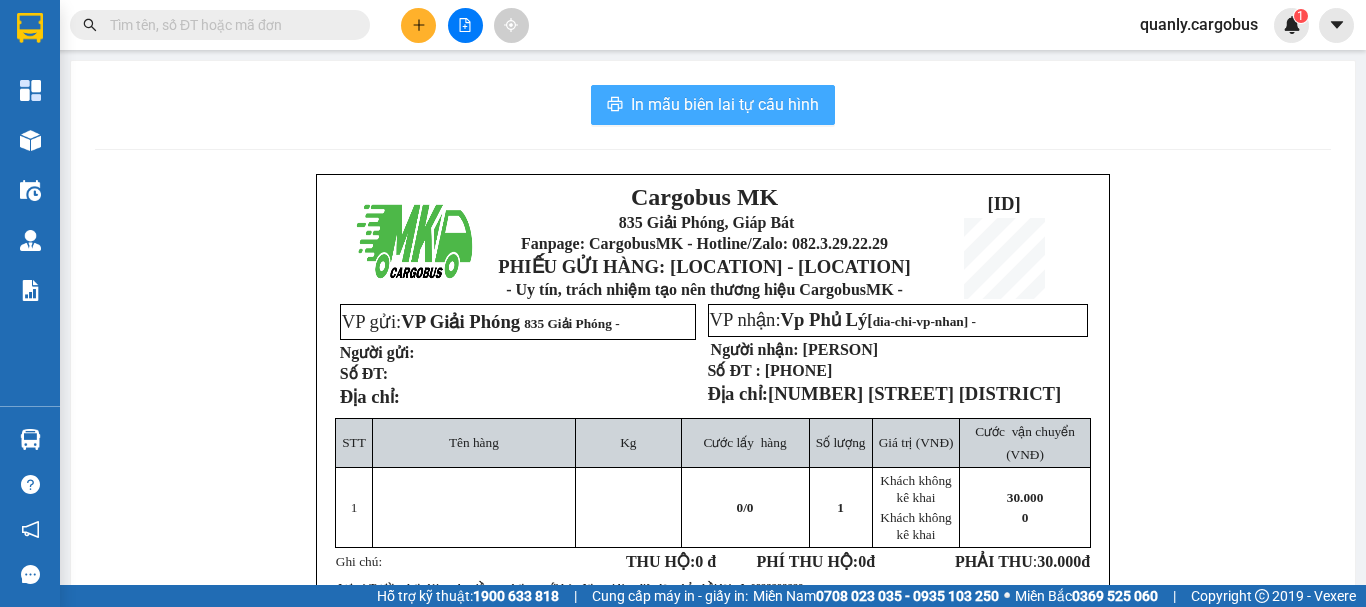 scroll, scrollTop: 0, scrollLeft: 0, axis: both 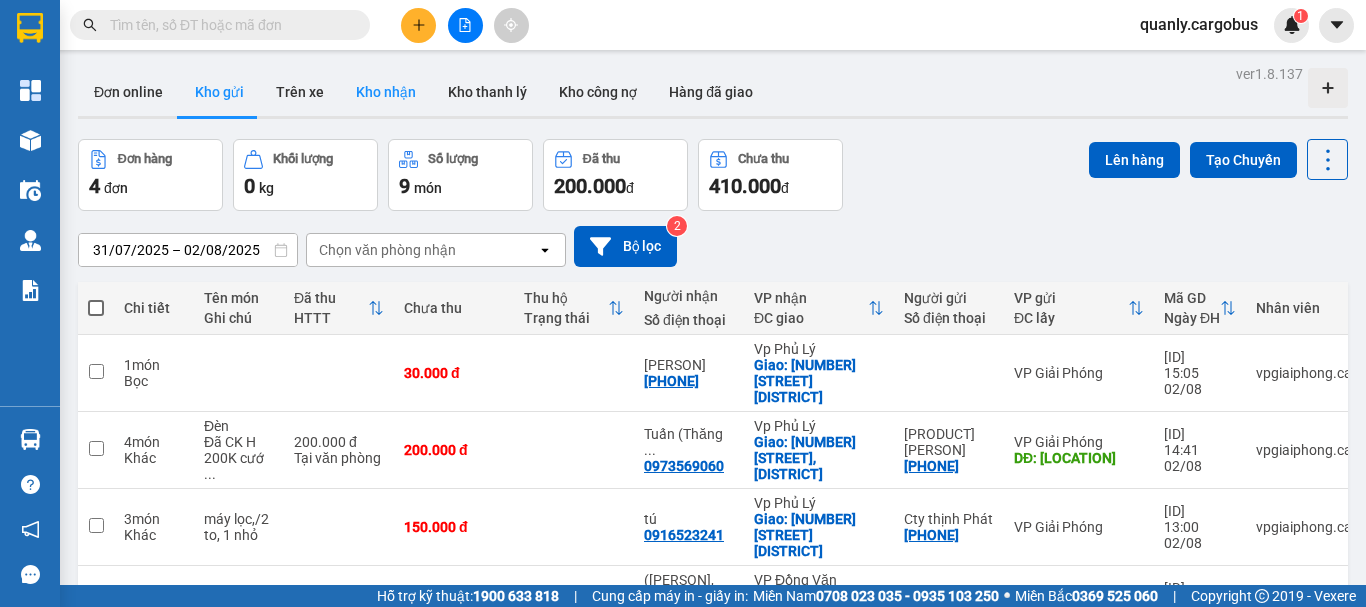 click on "Kho nhận" at bounding box center (386, 92) 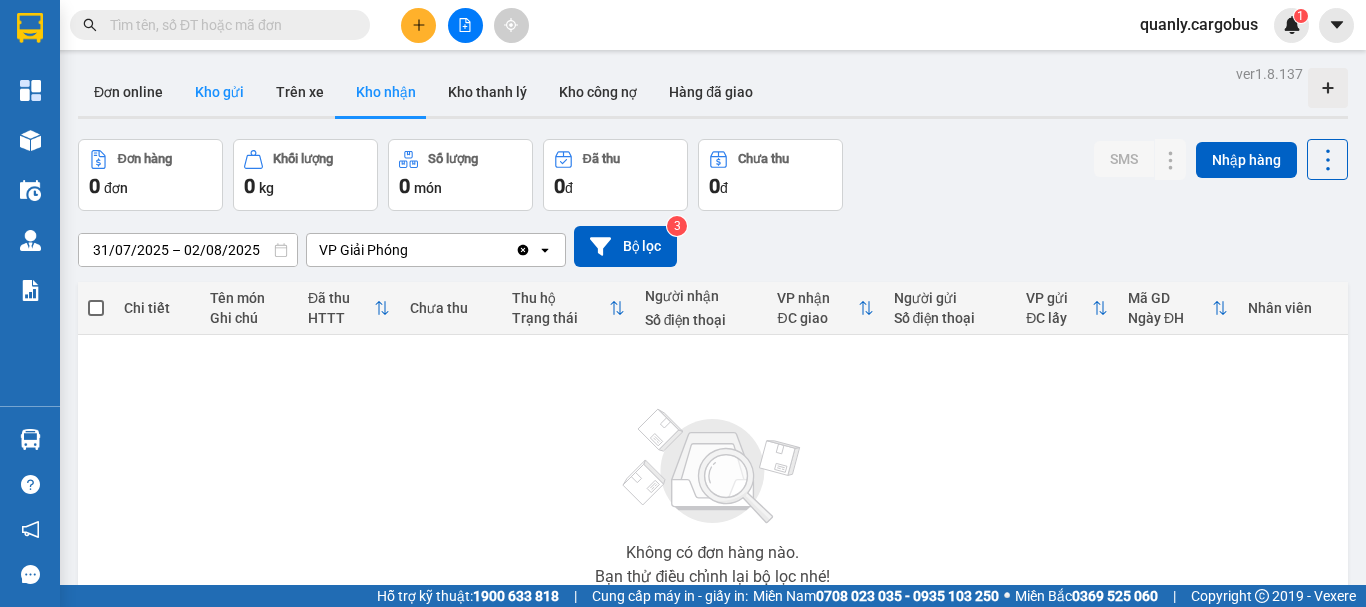click on "Kho gửi" at bounding box center [219, 92] 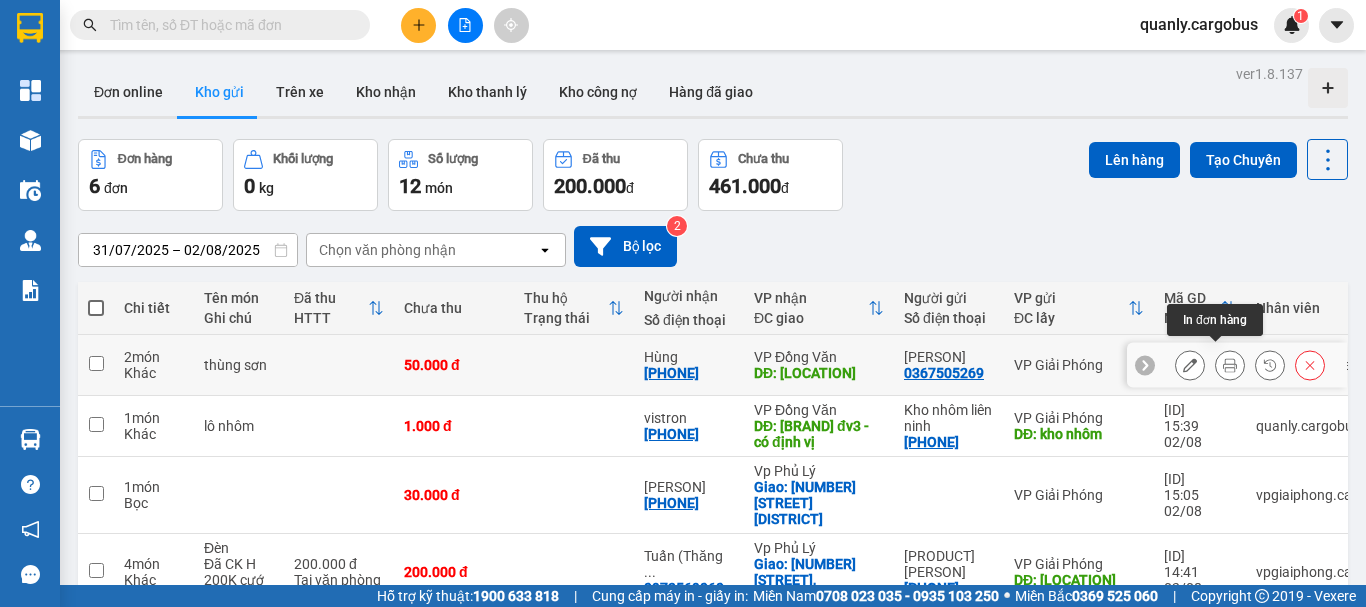 click 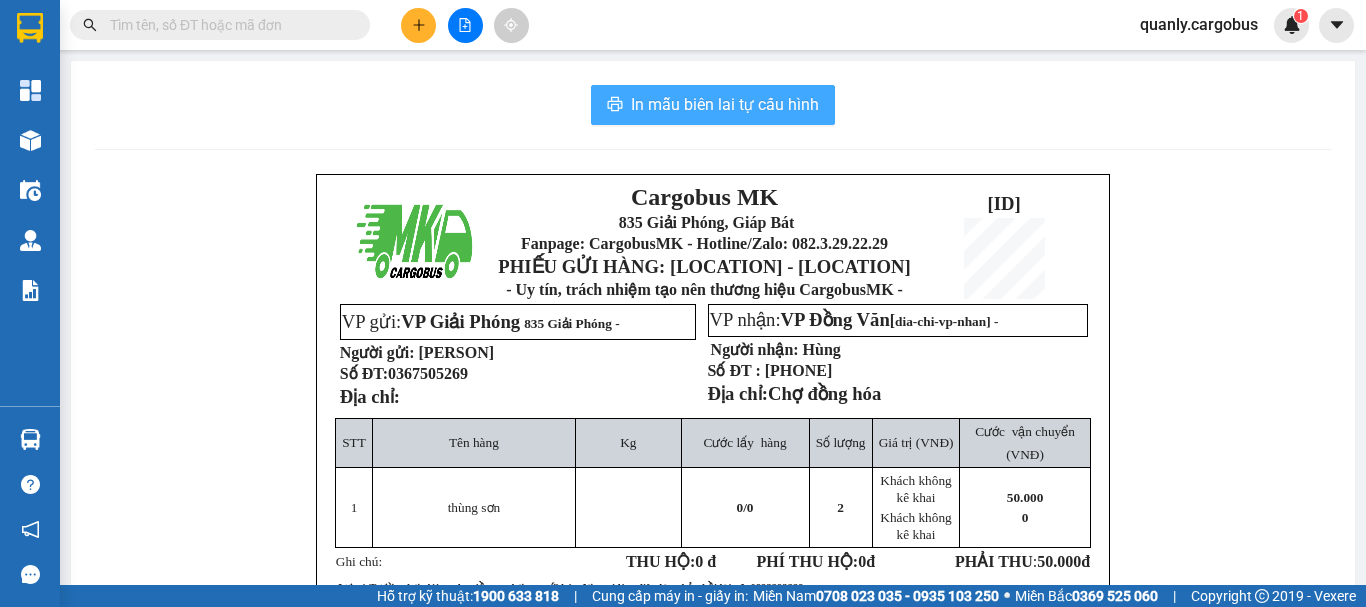 click on "In mẫu biên lai tự cấu hình" at bounding box center (725, 104) 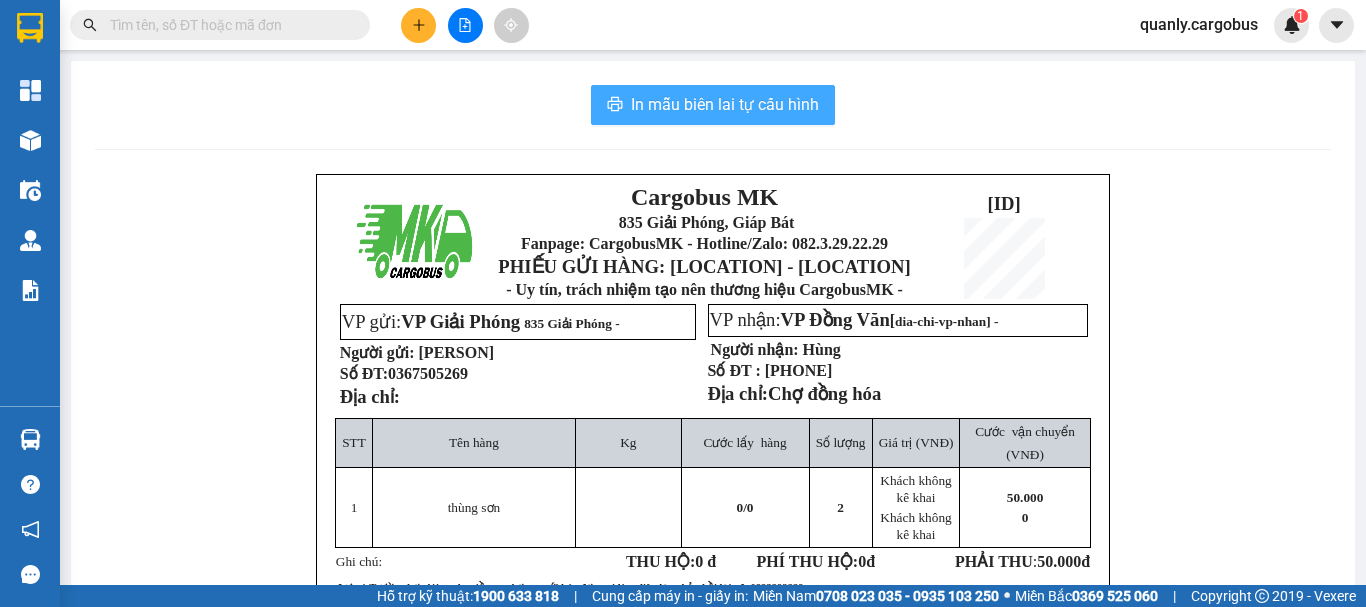 scroll, scrollTop: 0, scrollLeft: 0, axis: both 